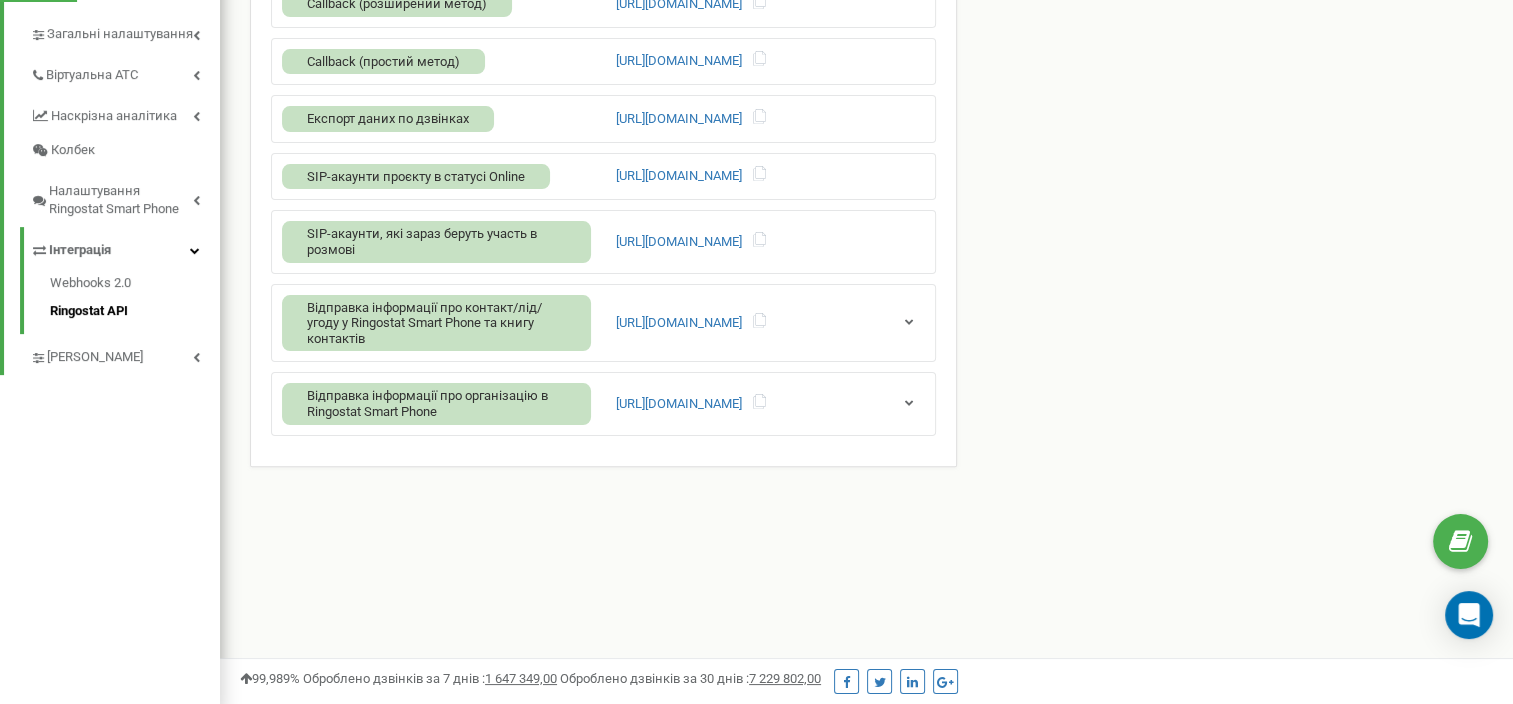 scroll, scrollTop: 0, scrollLeft: 0, axis: both 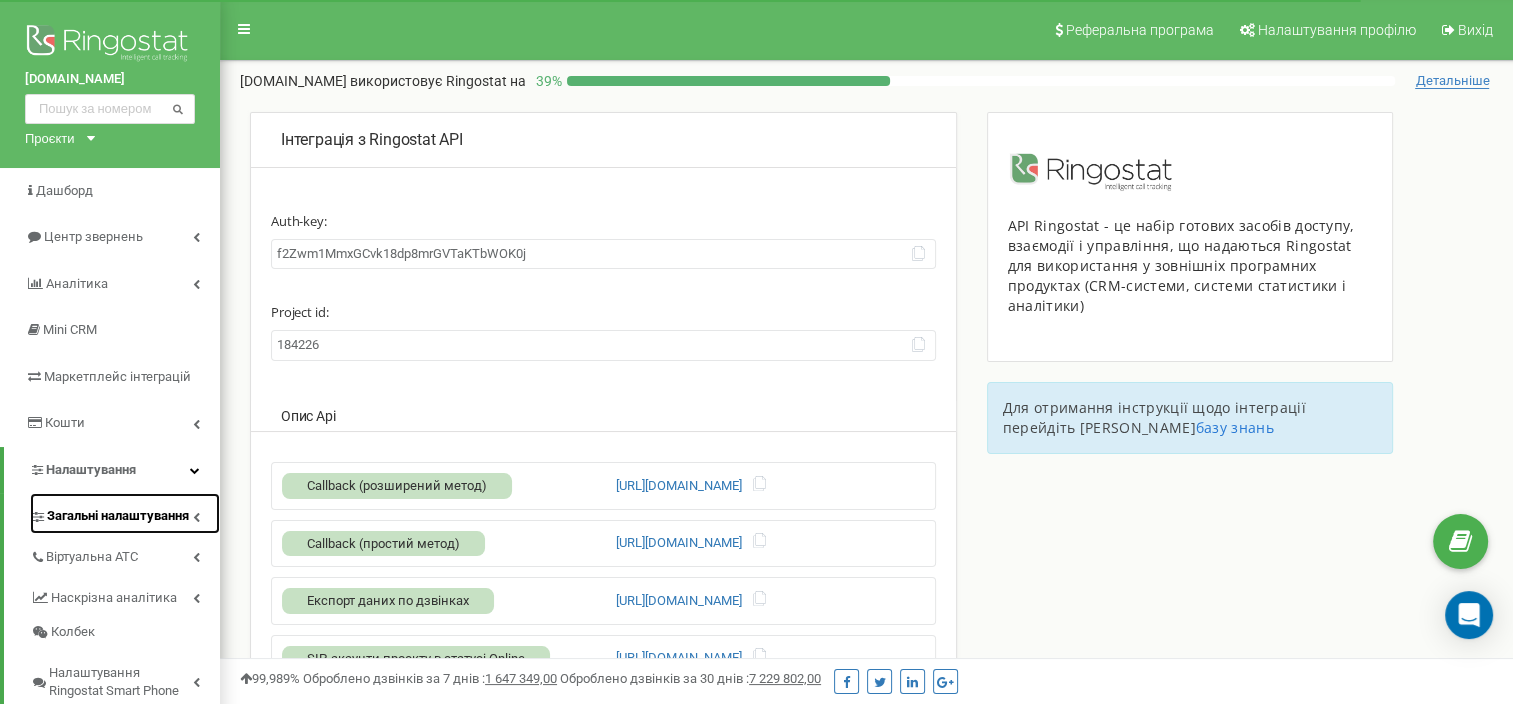 click on "Загальні налаштування" at bounding box center [118, 516] 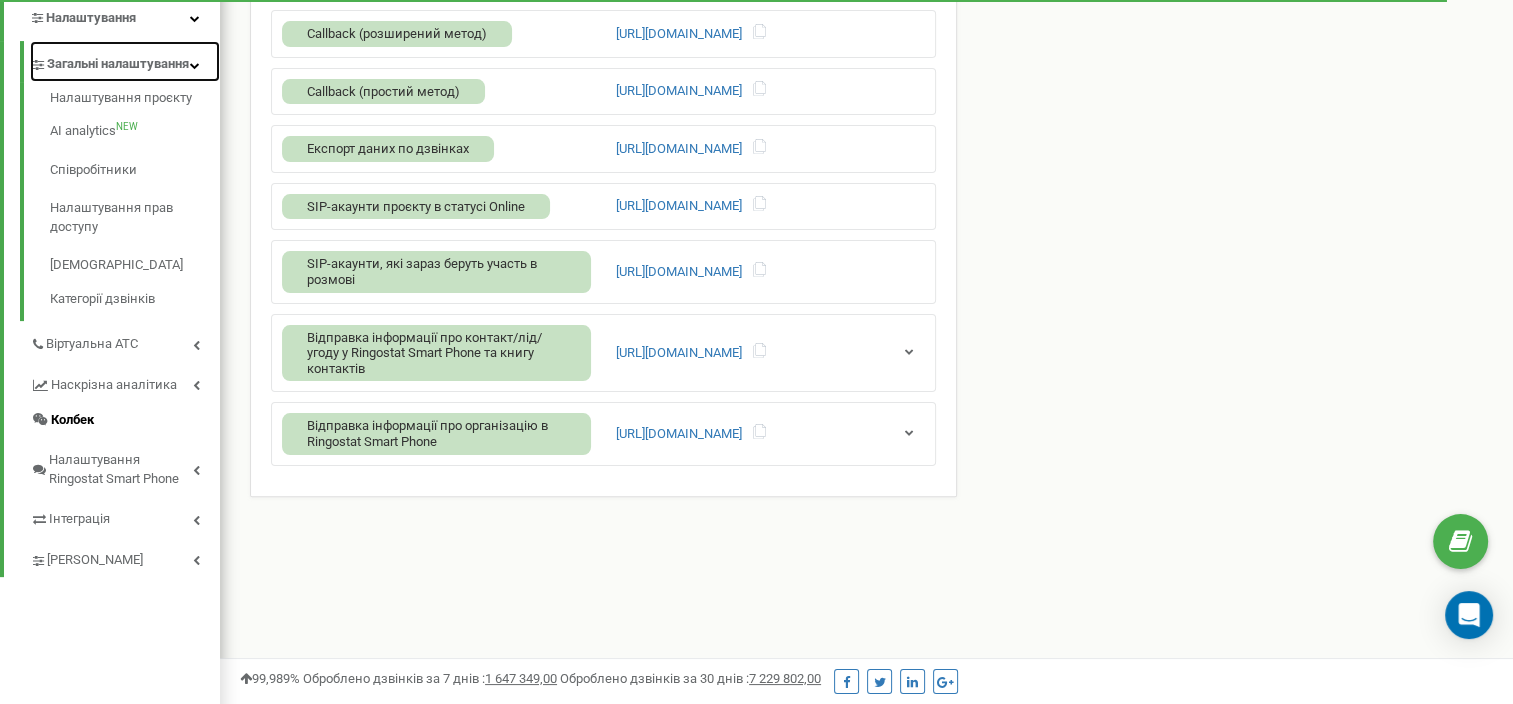 scroll, scrollTop: 496, scrollLeft: 0, axis: vertical 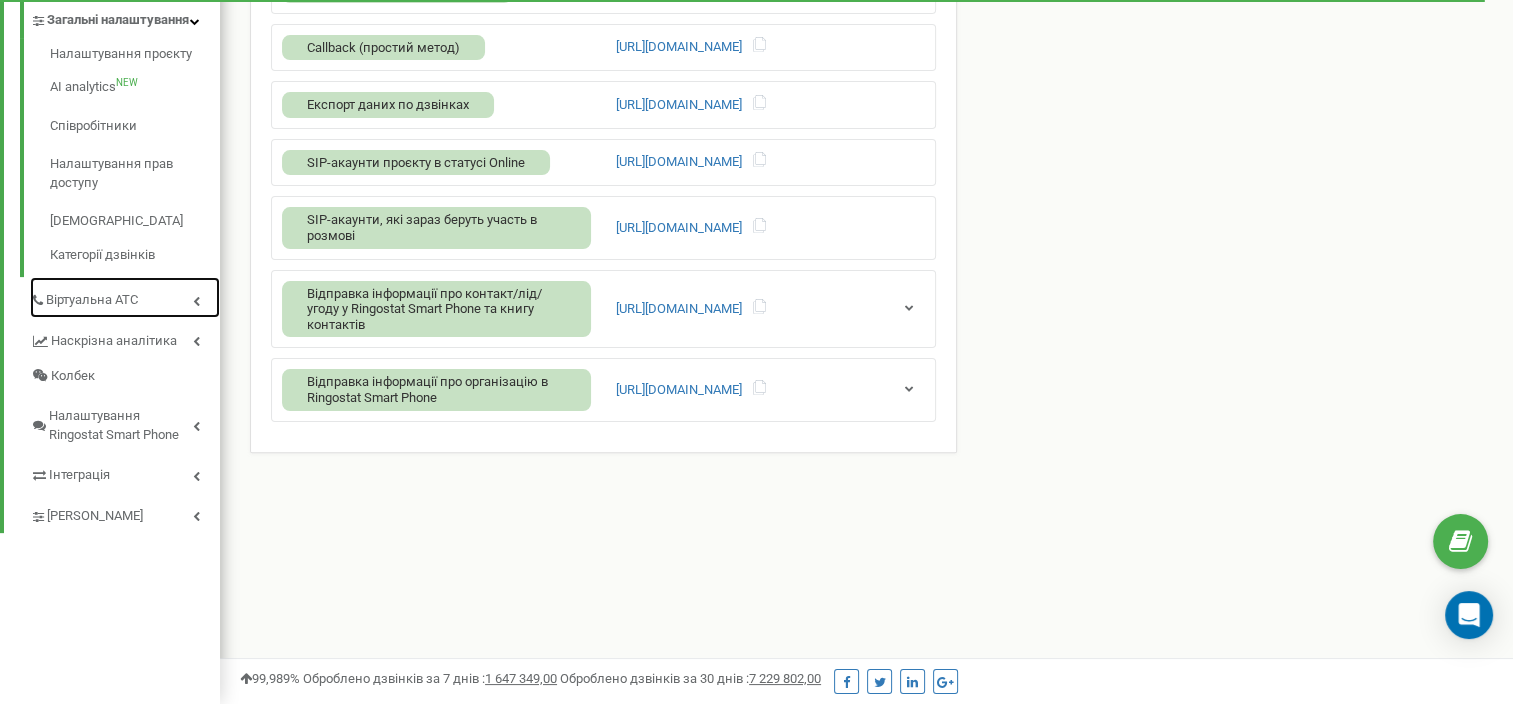 click on "Віртуальна АТС" at bounding box center (125, 297) 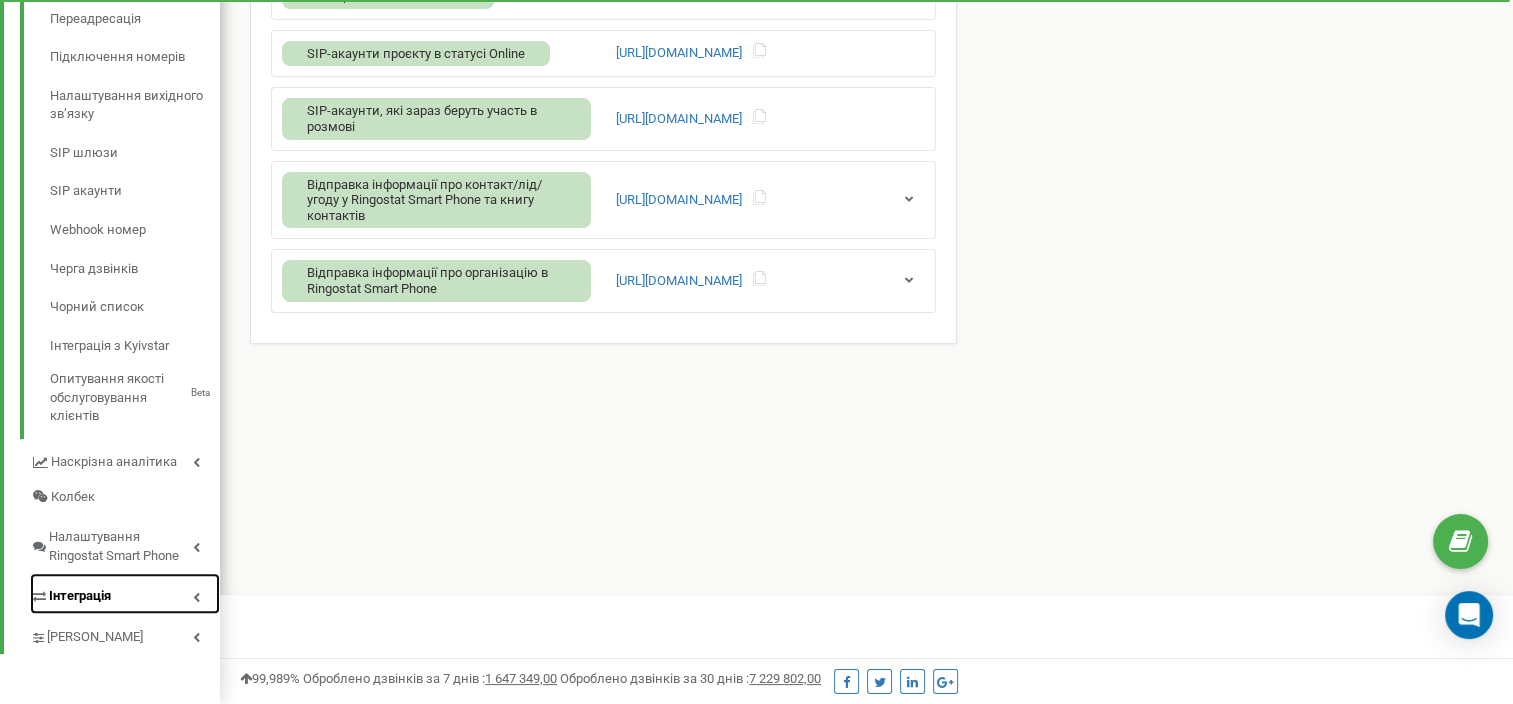 click on "Інтеграція" at bounding box center (125, 593) 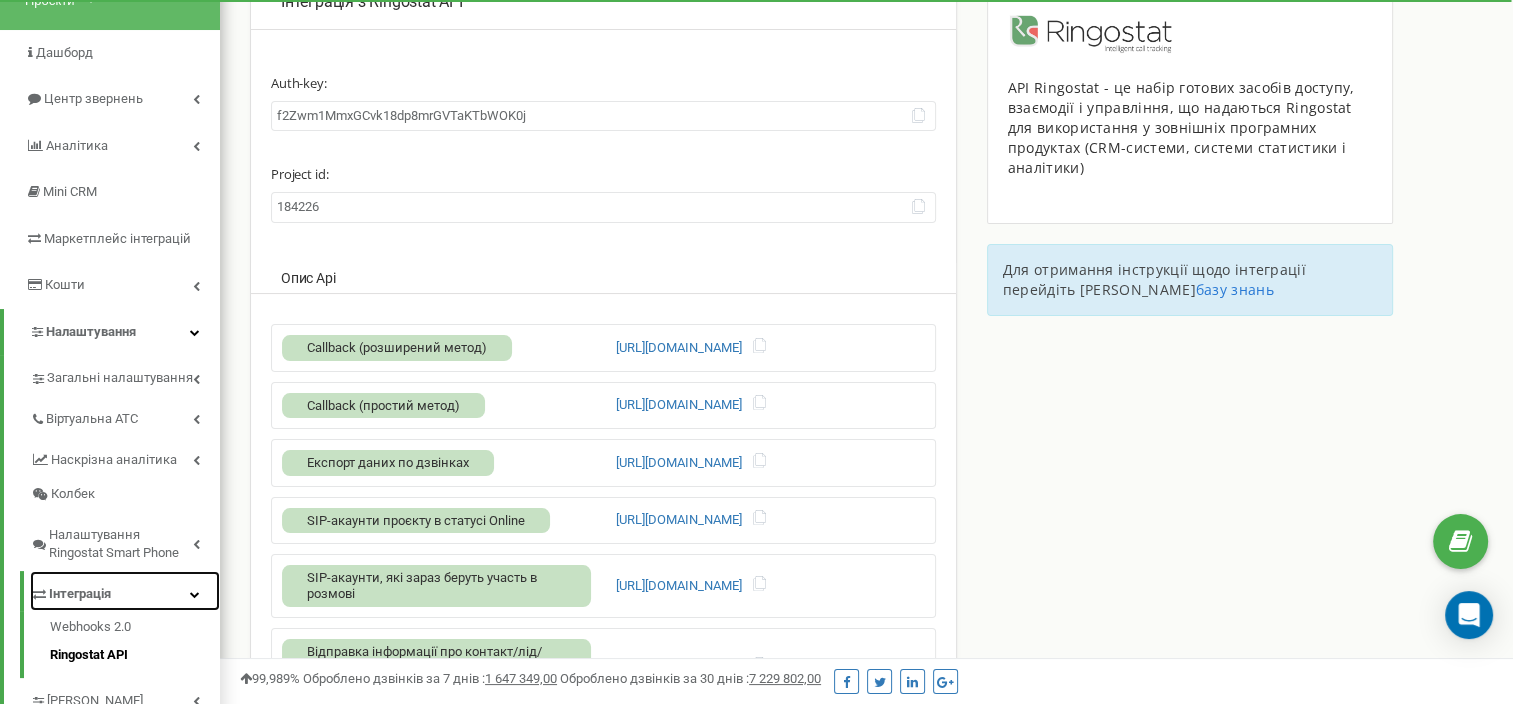 scroll, scrollTop: 36, scrollLeft: 0, axis: vertical 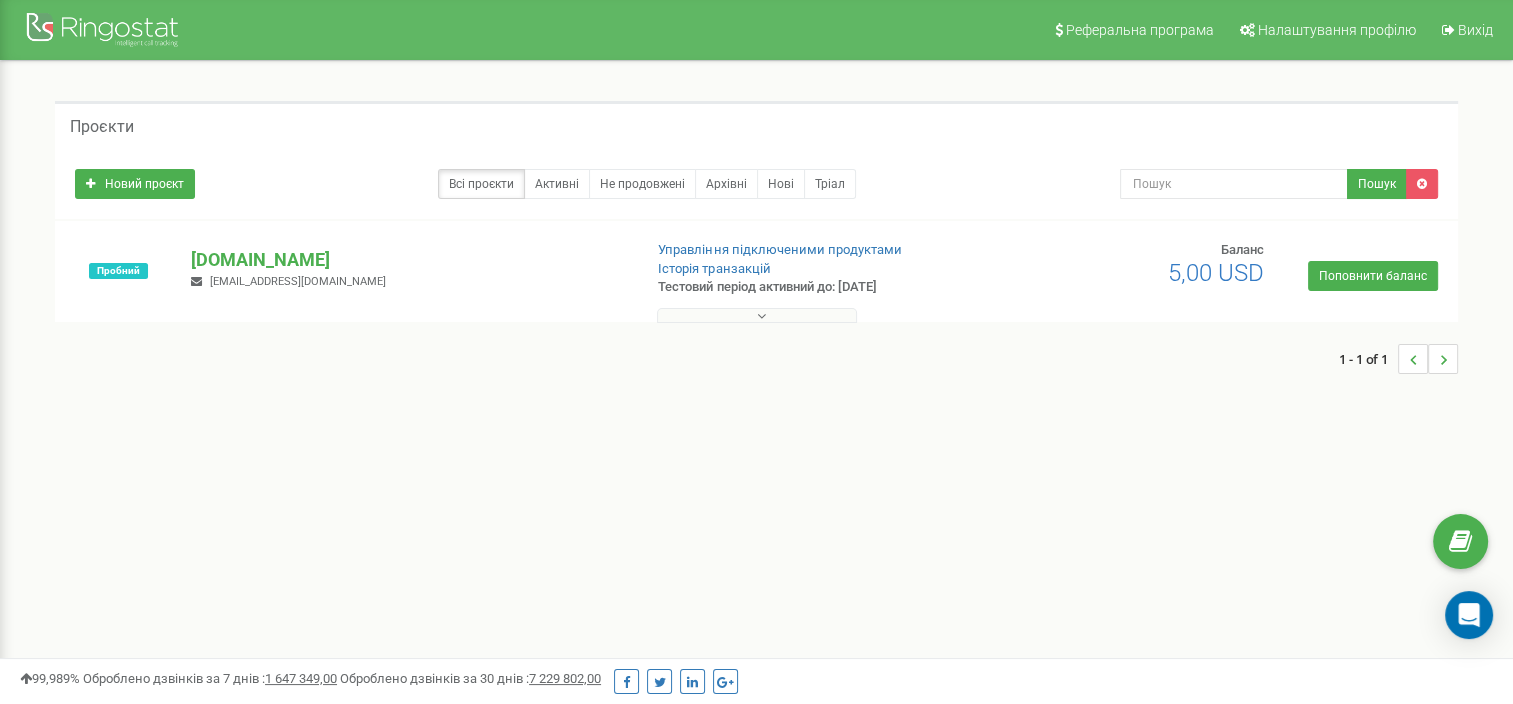 drag, startPoint x: 231, startPoint y: 260, endPoint x: 183, endPoint y: 108, distance: 159.39886 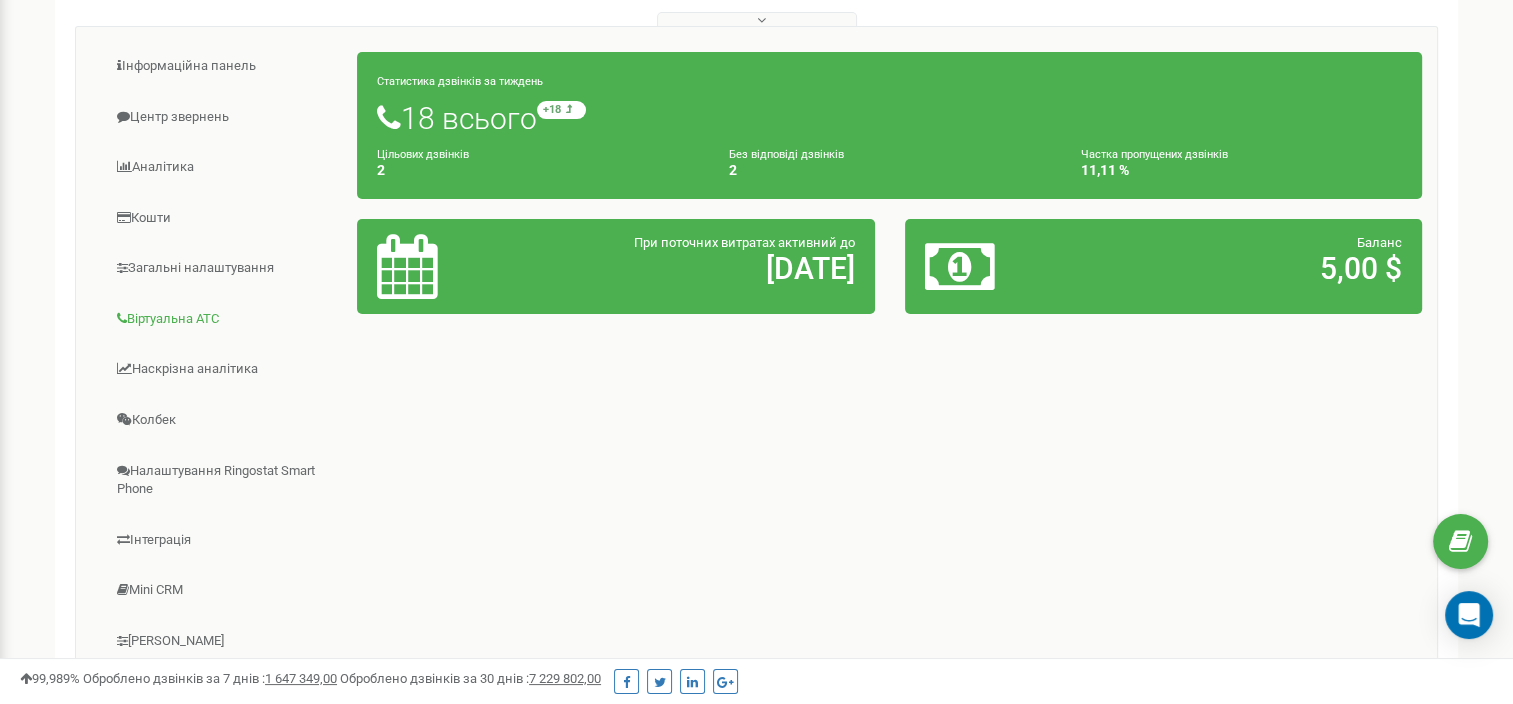 scroll, scrollTop: 300, scrollLeft: 0, axis: vertical 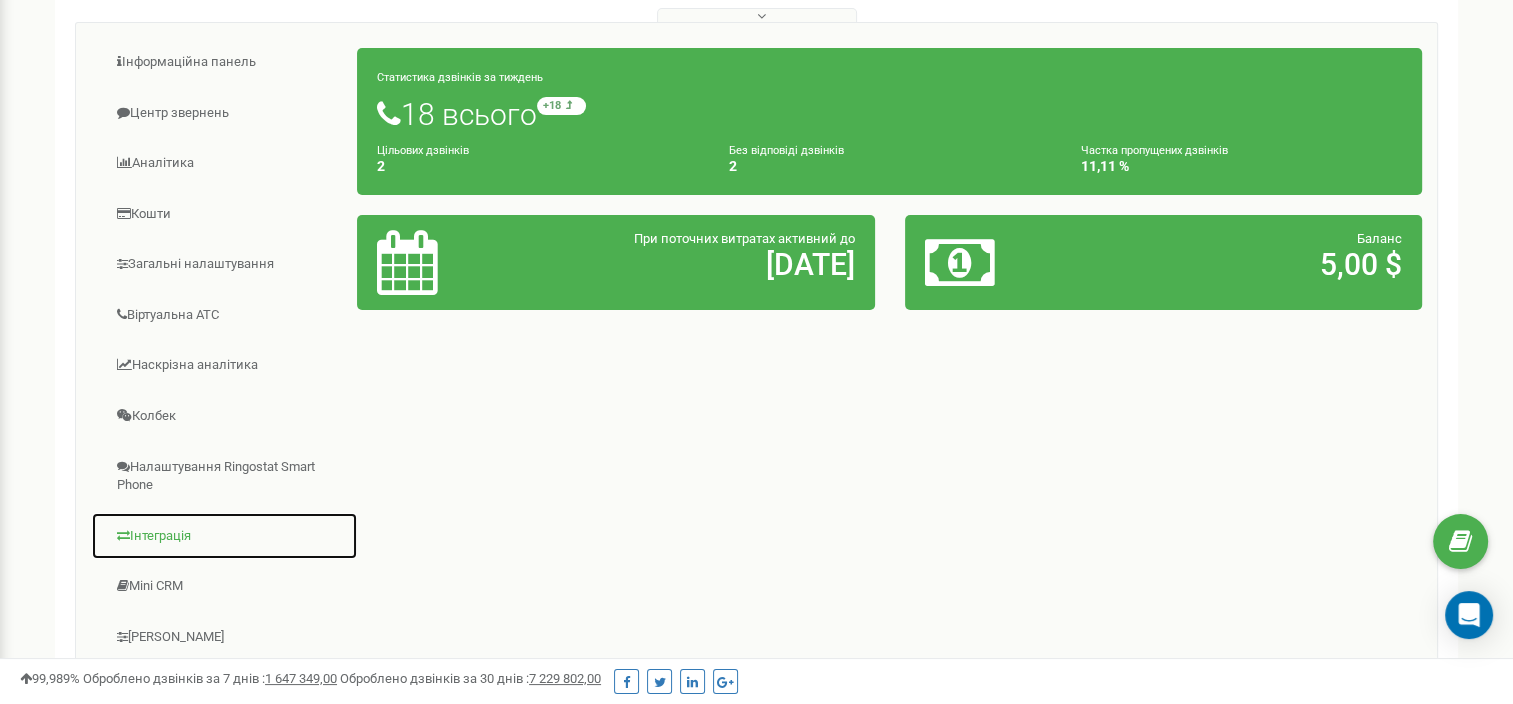 click on "Інтеграція" at bounding box center [224, 536] 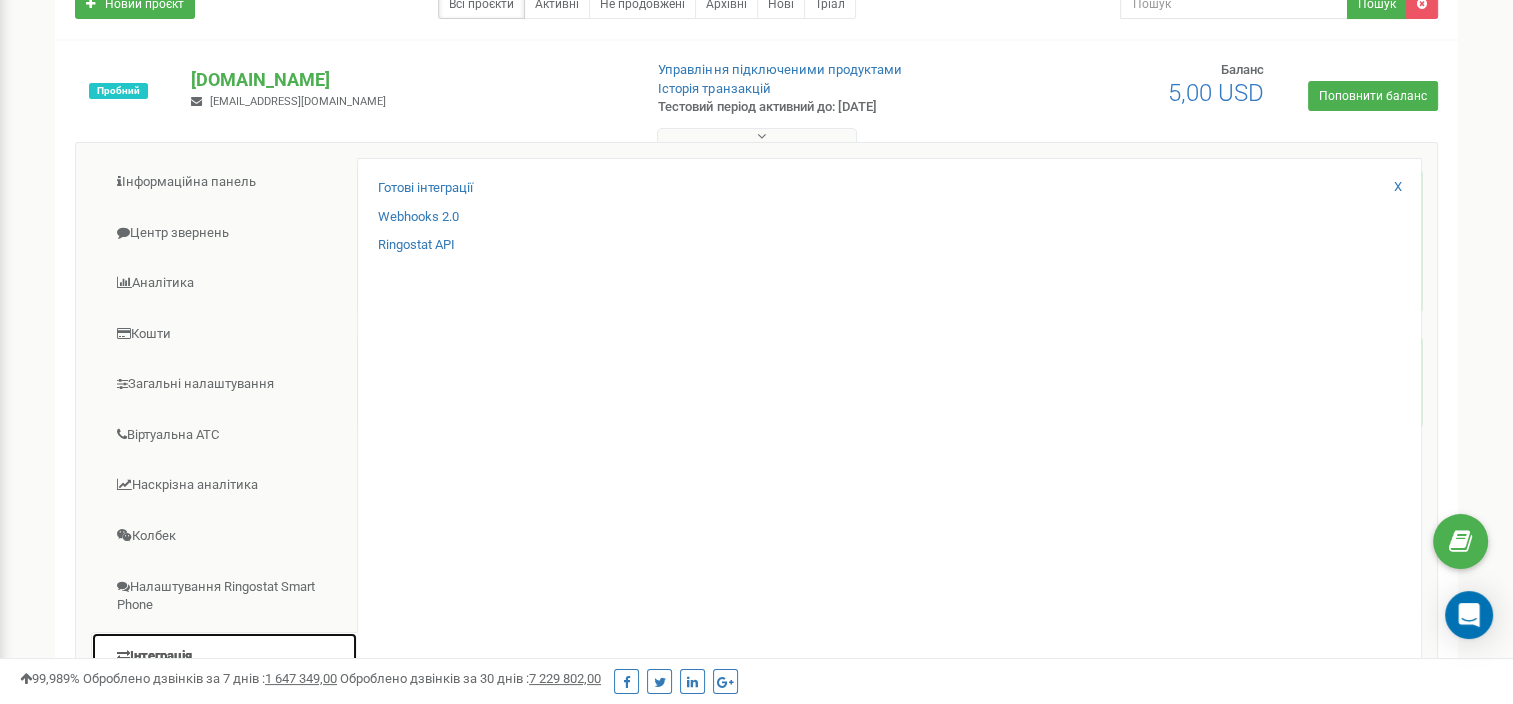 scroll, scrollTop: 296, scrollLeft: 0, axis: vertical 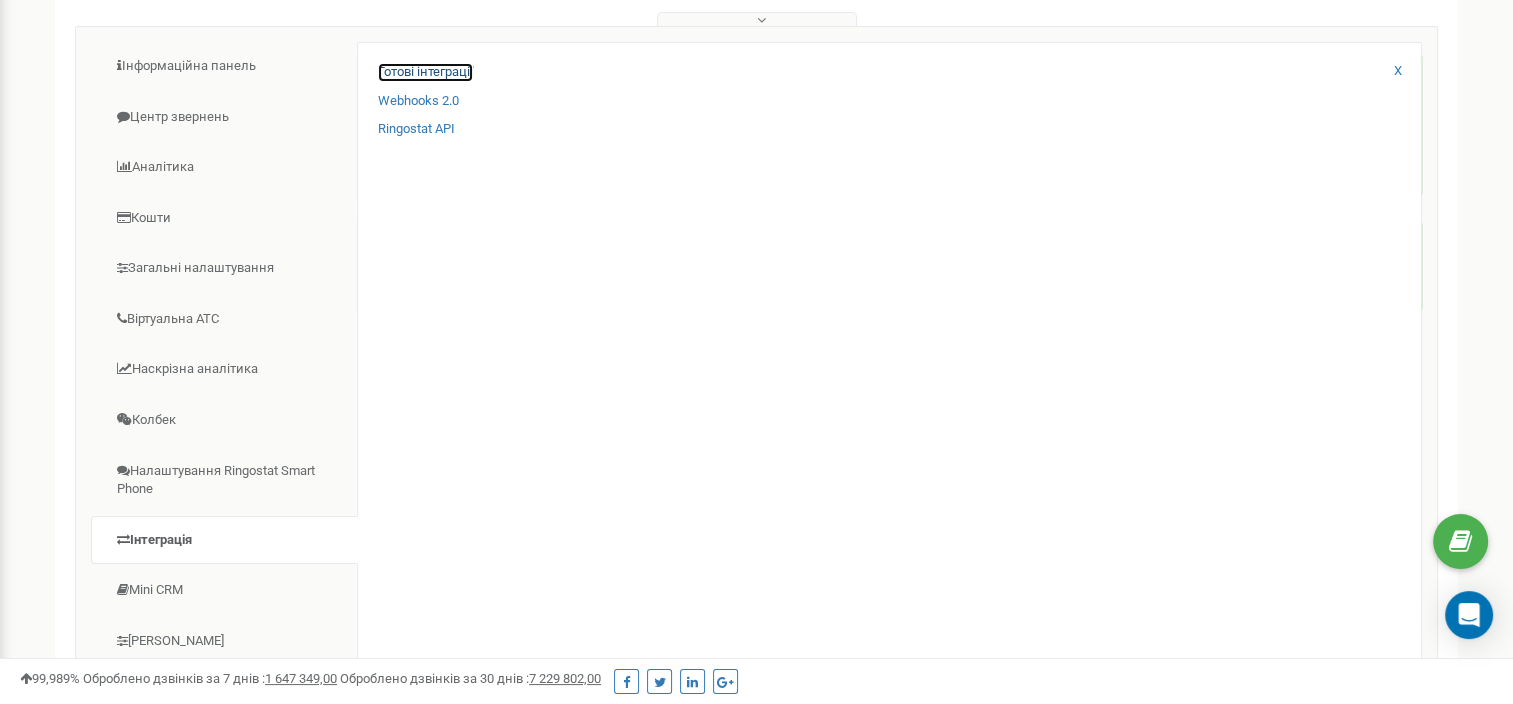 click on "Готові інтеграції" at bounding box center [425, 72] 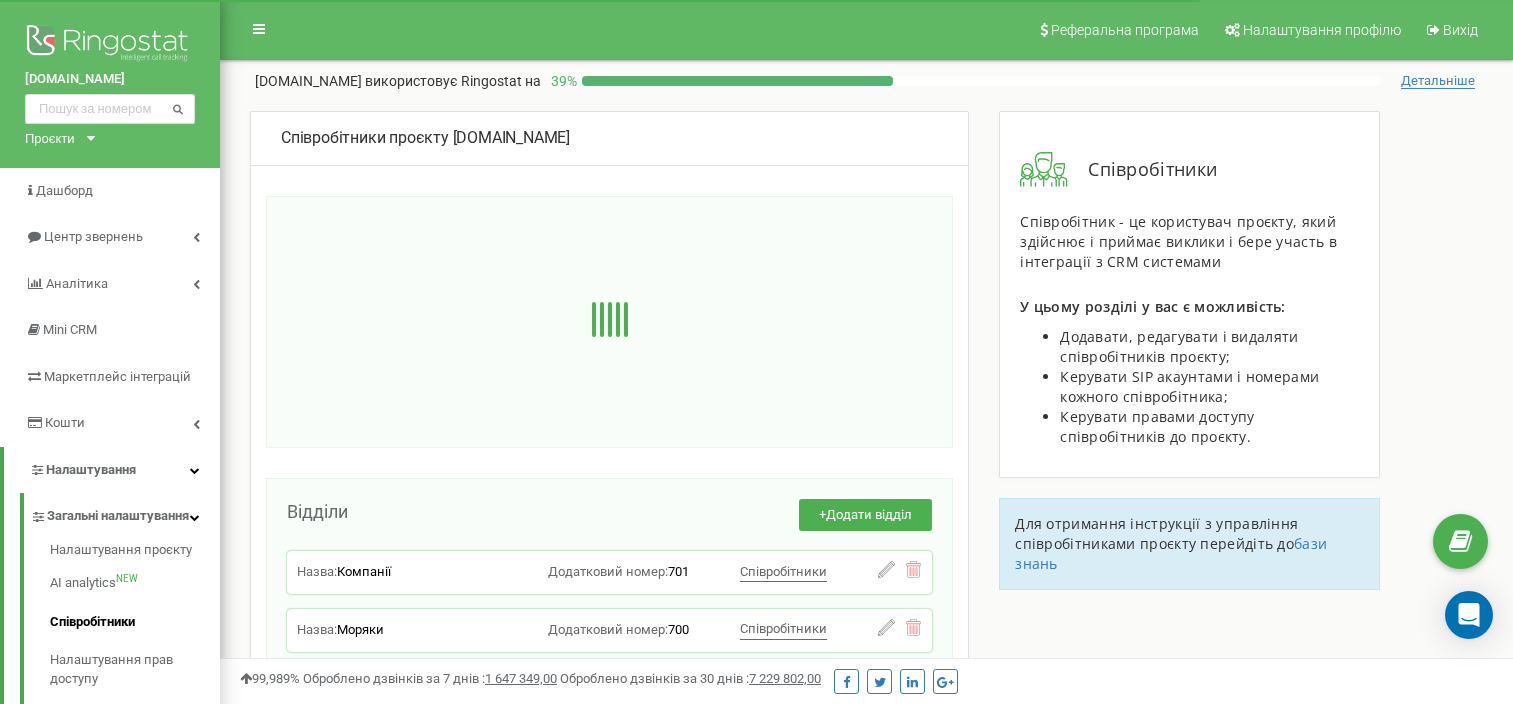 scroll, scrollTop: 0, scrollLeft: 0, axis: both 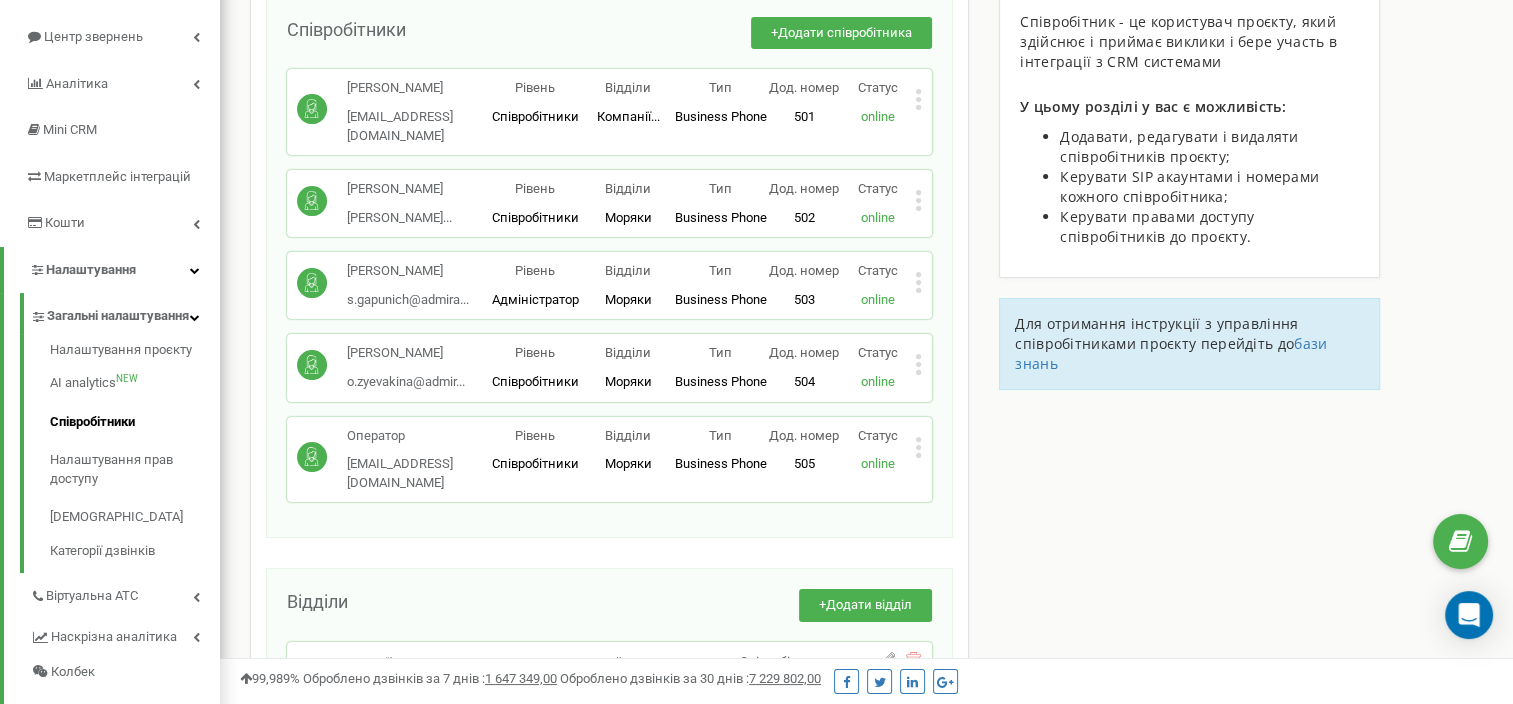 click 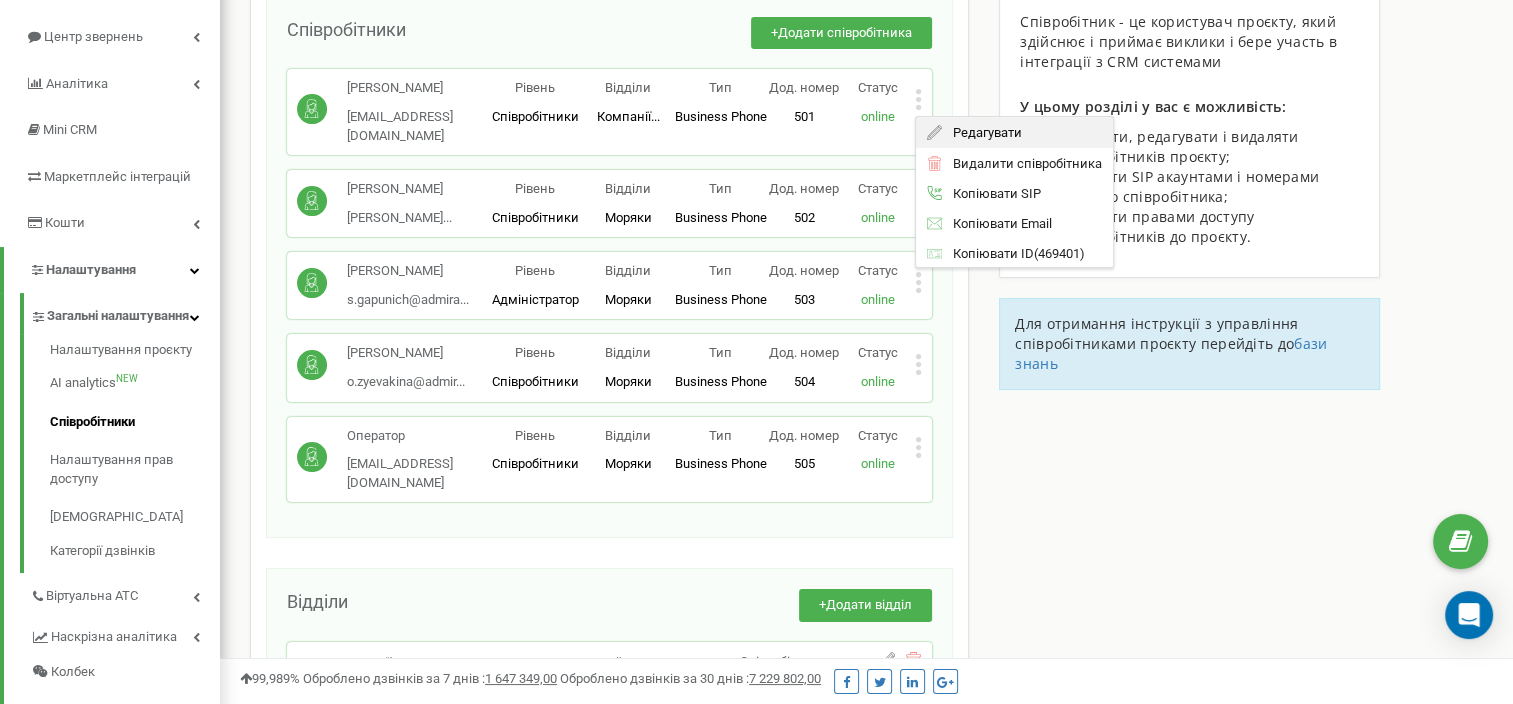 click on "Редагувати" at bounding box center (982, 132) 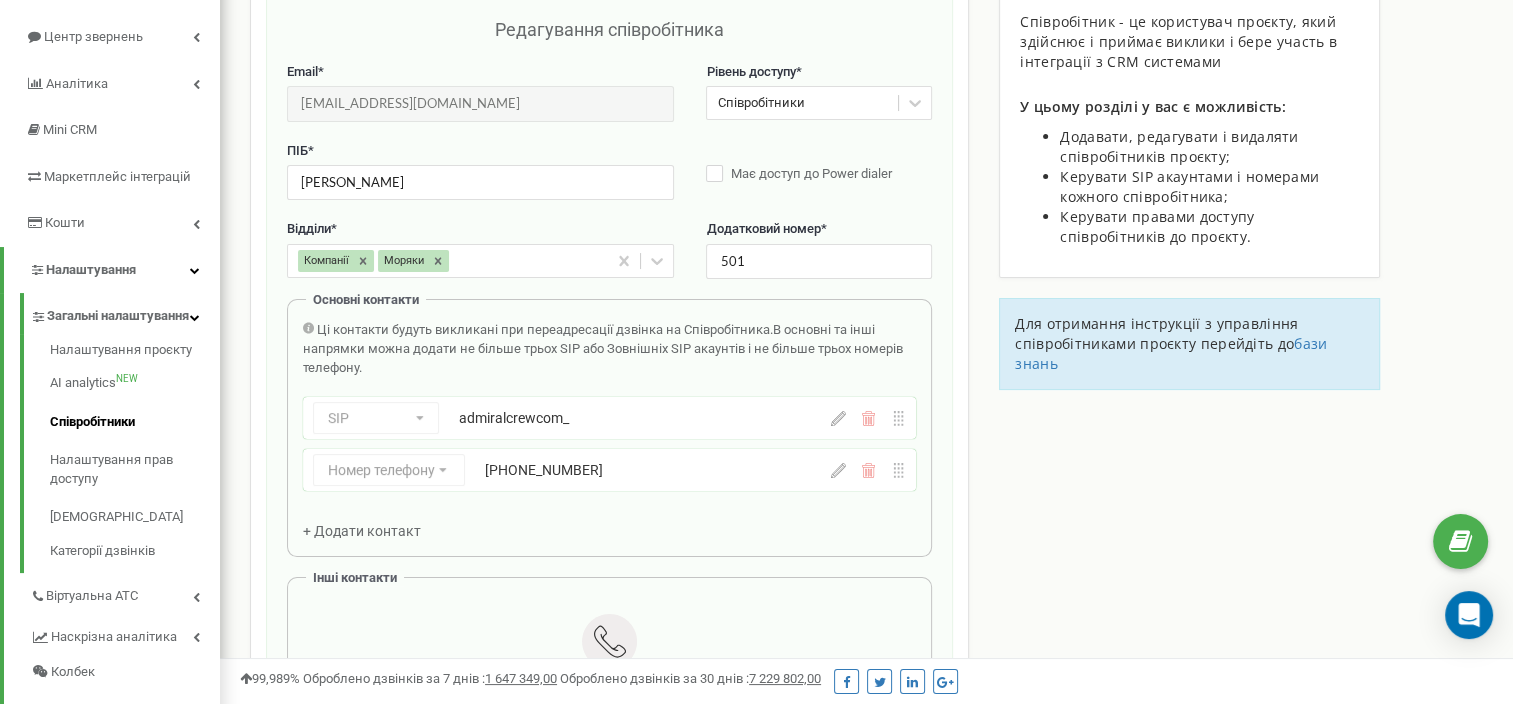click on "SIP Номер телефону SIP Зовнішній SIP admiralcrewcom_" at bounding box center [609, 418] 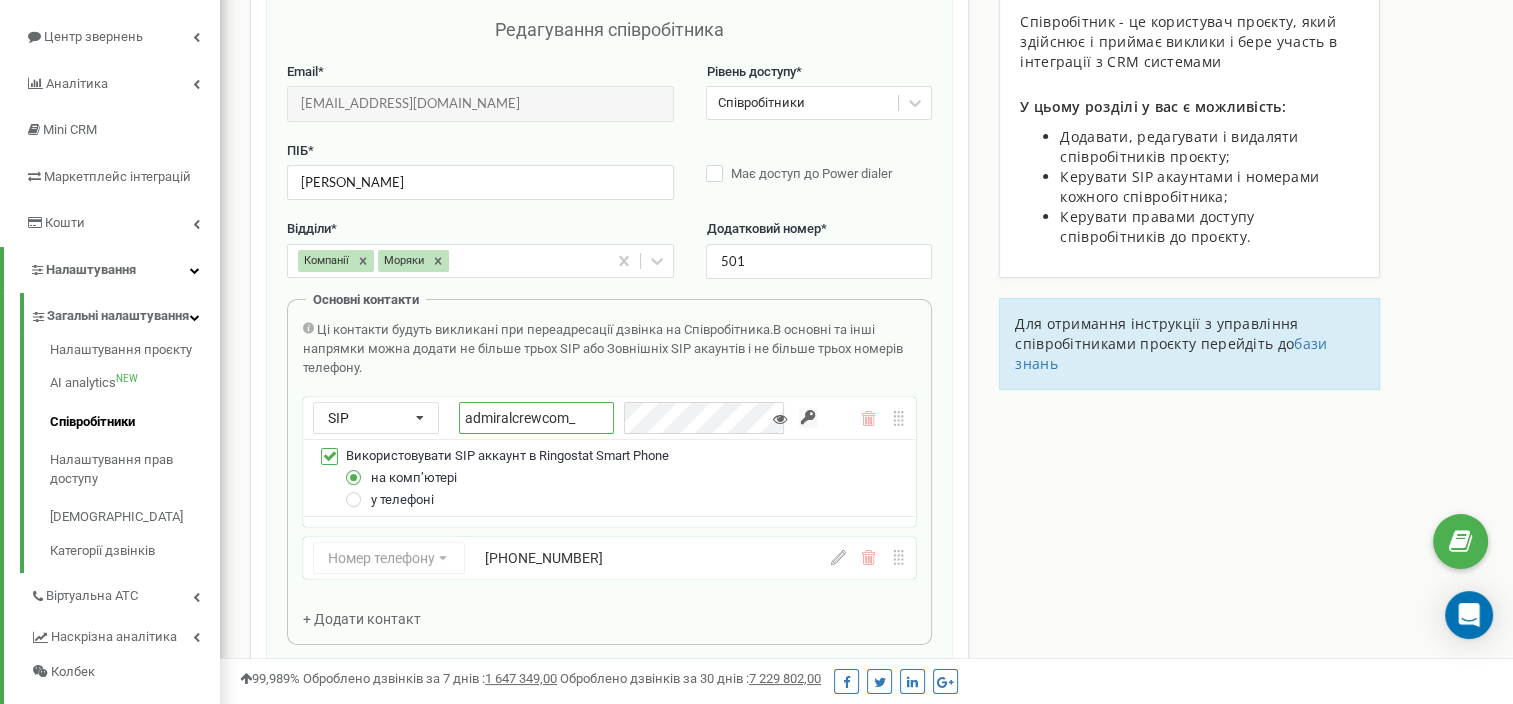 click on "admiralcrewcom_" at bounding box center [536, 418] 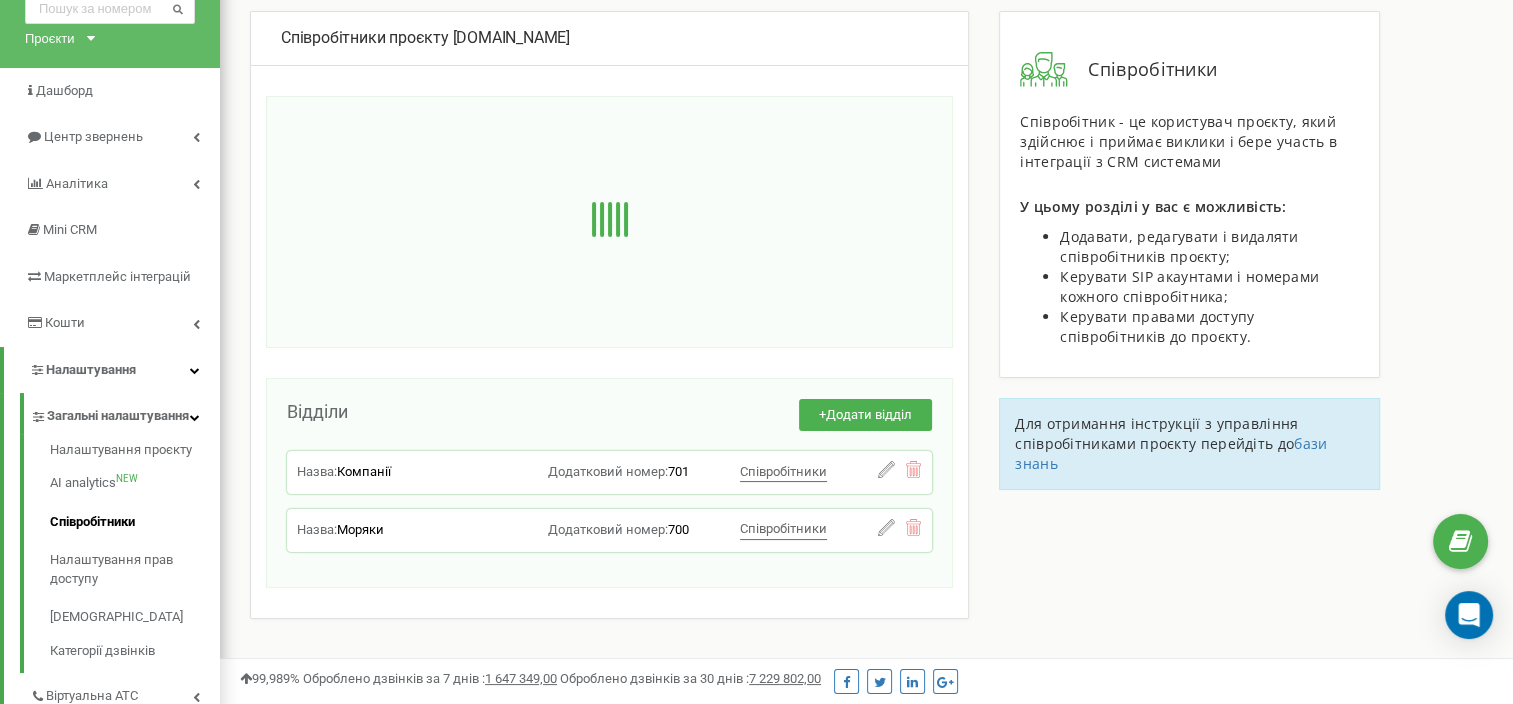 scroll, scrollTop: 0, scrollLeft: 0, axis: both 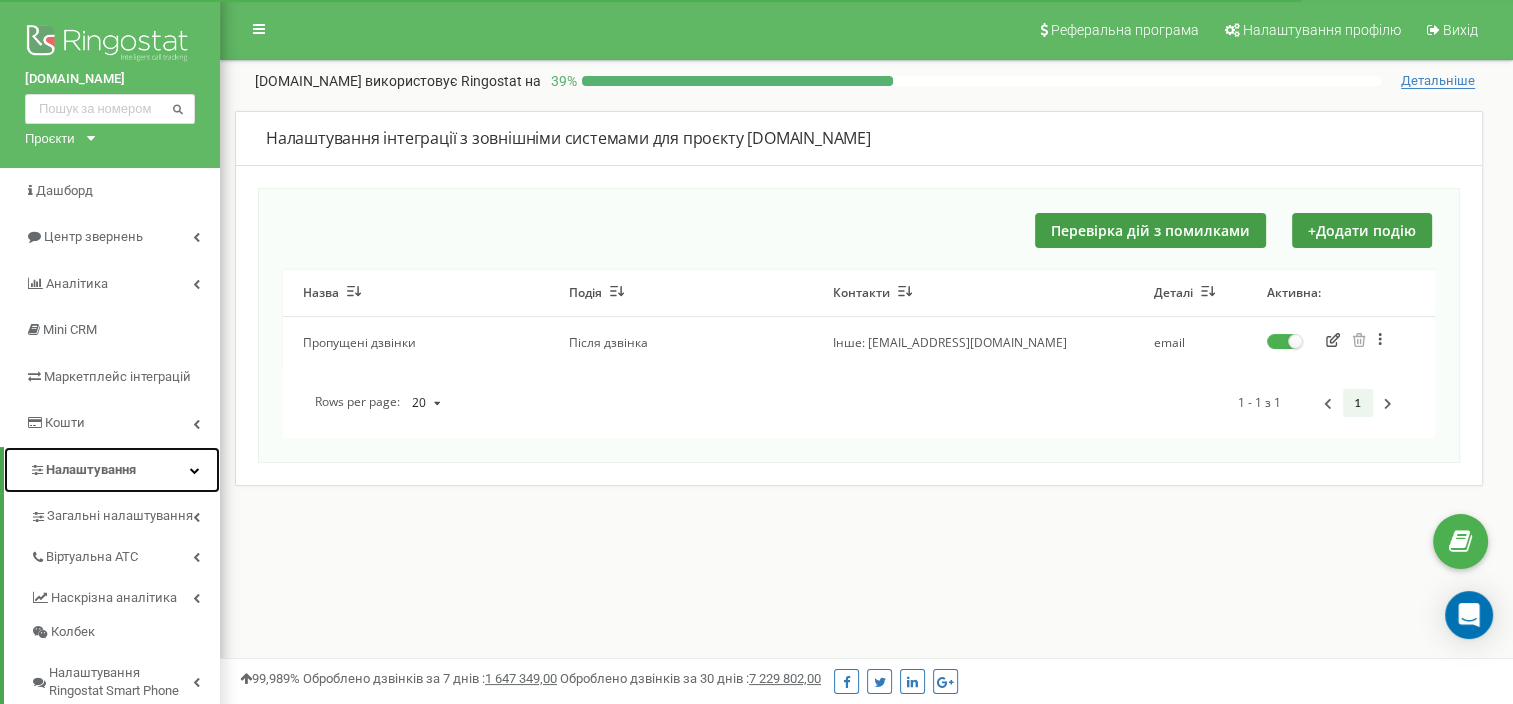 click on "Налаштування" at bounding box center (112, 470) 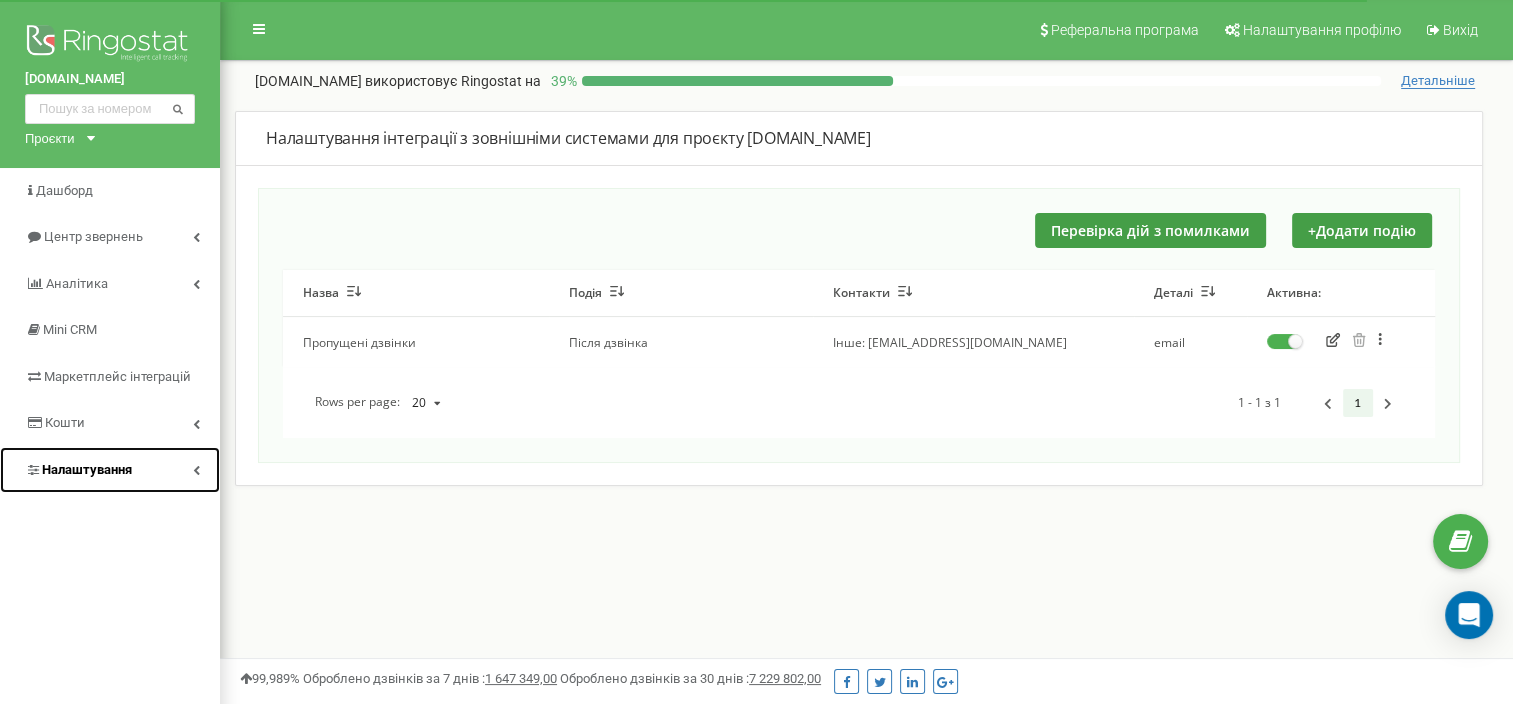 click on "Налаштування" at bounding box center [87, 469] 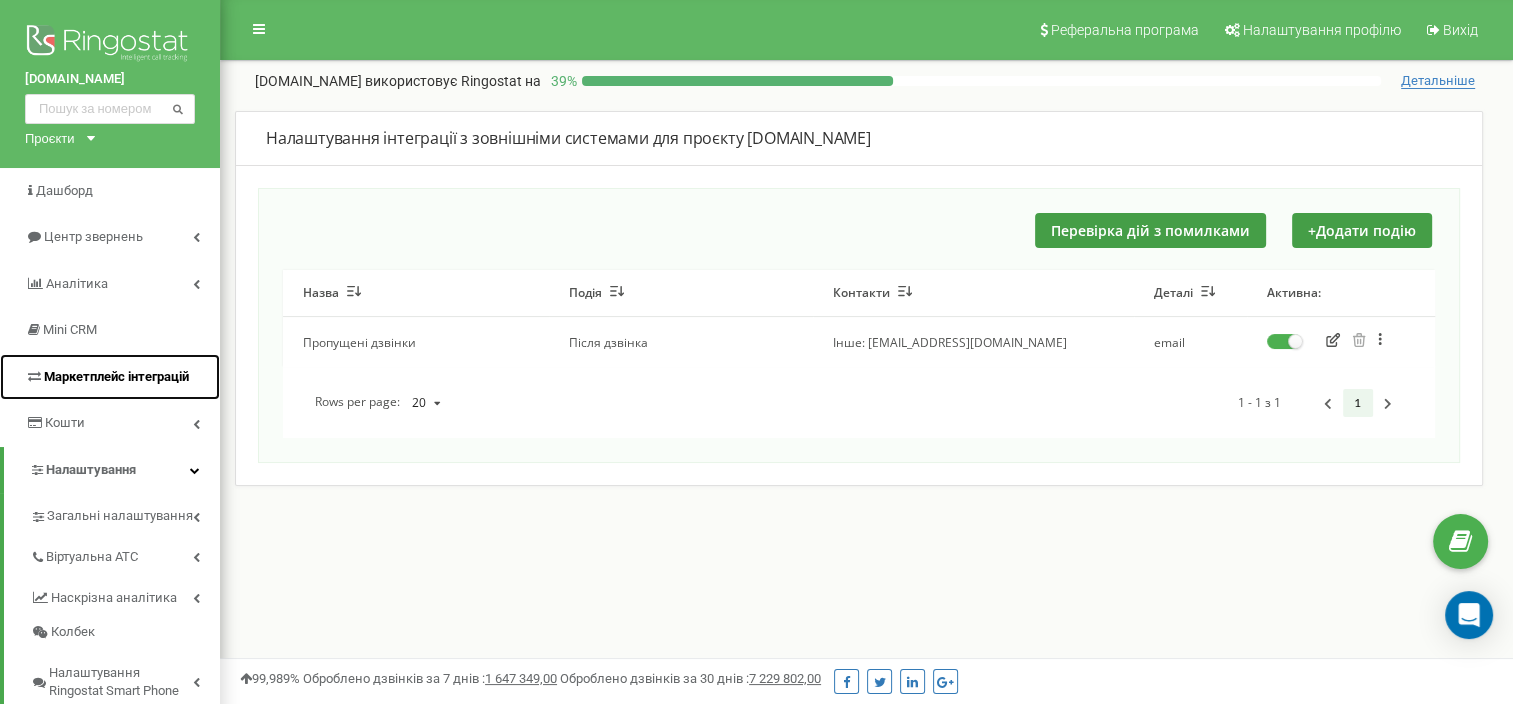 click on "Маркетплейс інтеграцій" at bounding box center [116, 376] 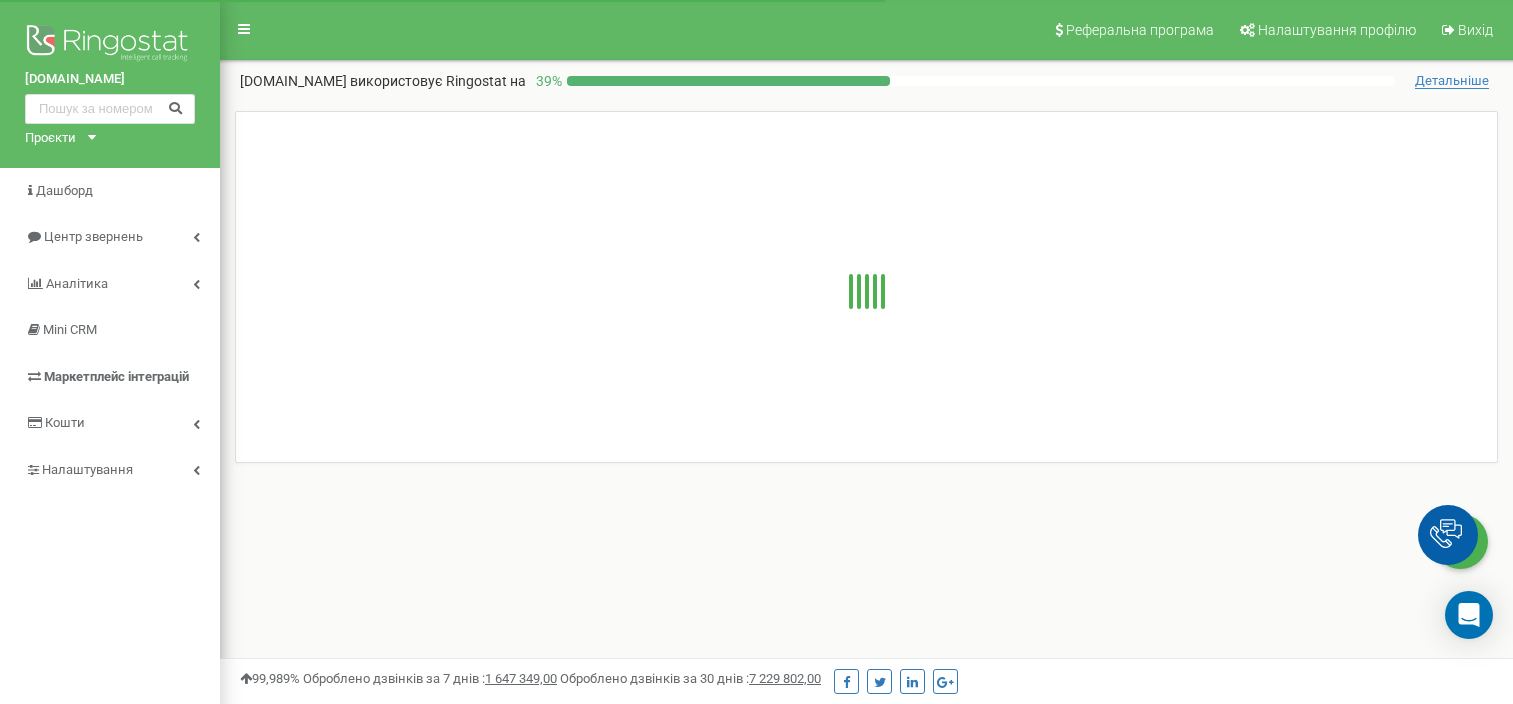 scroll, scrollTop: 0, scrollLeft: 0, axis: both 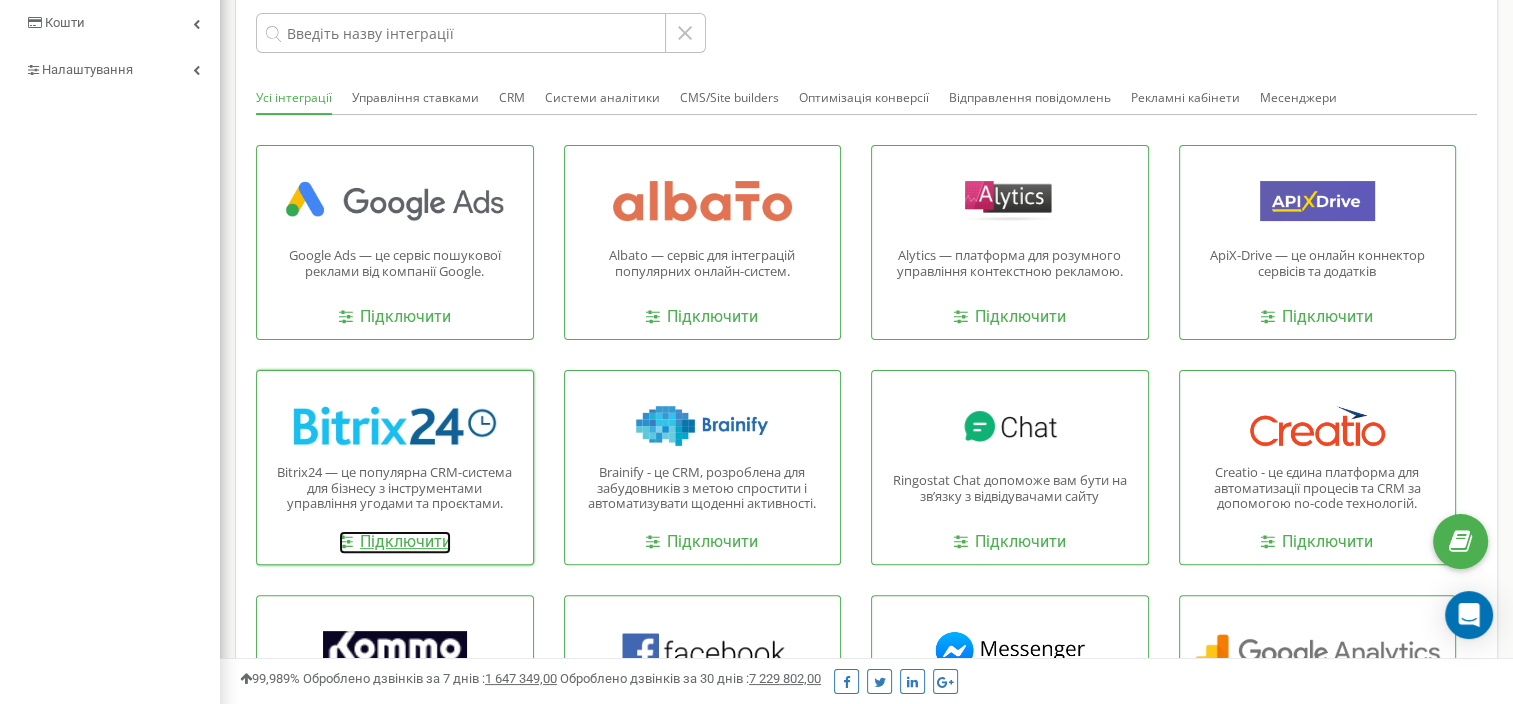 click on "Підключити" at bounding box center [395, 542] 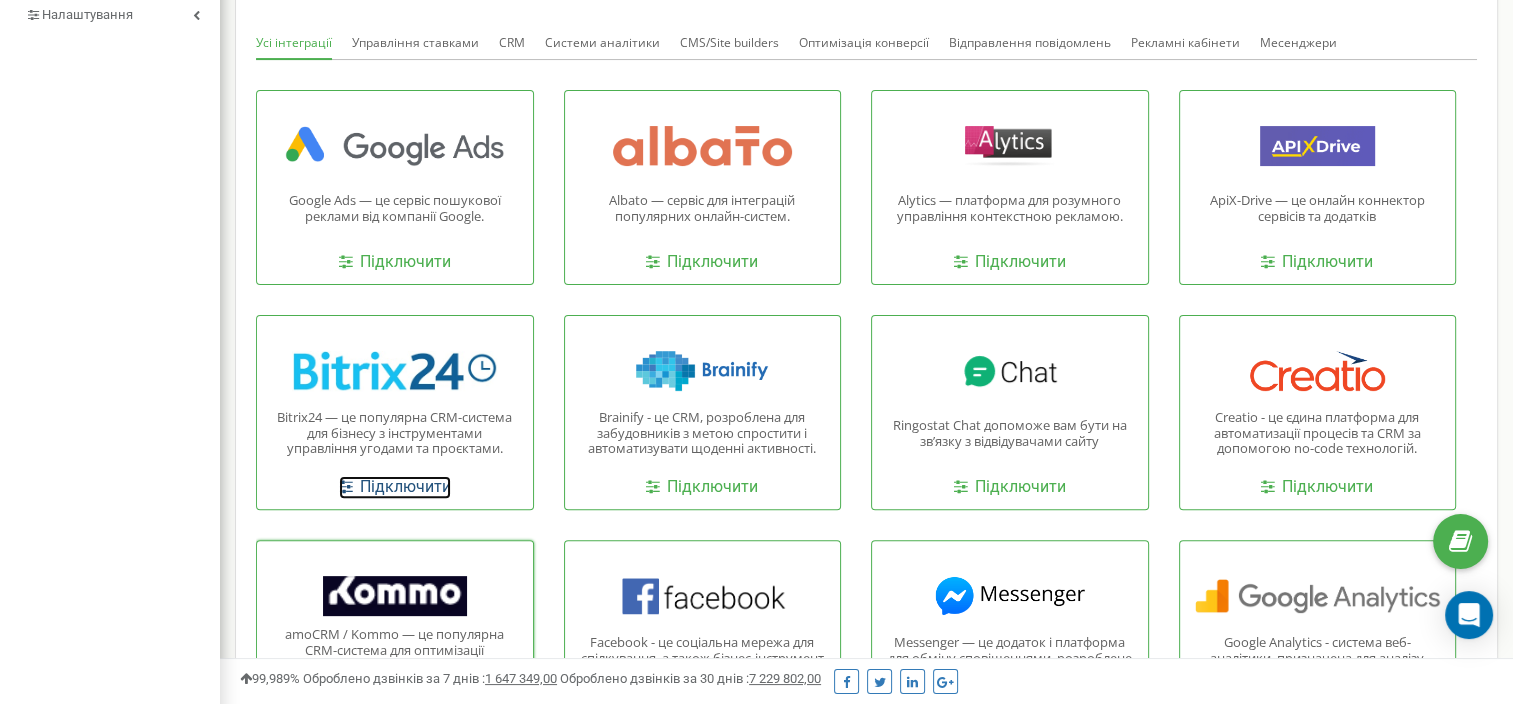 scroll, scrollTop: 500, scrollLeft: 0, axis: vertical 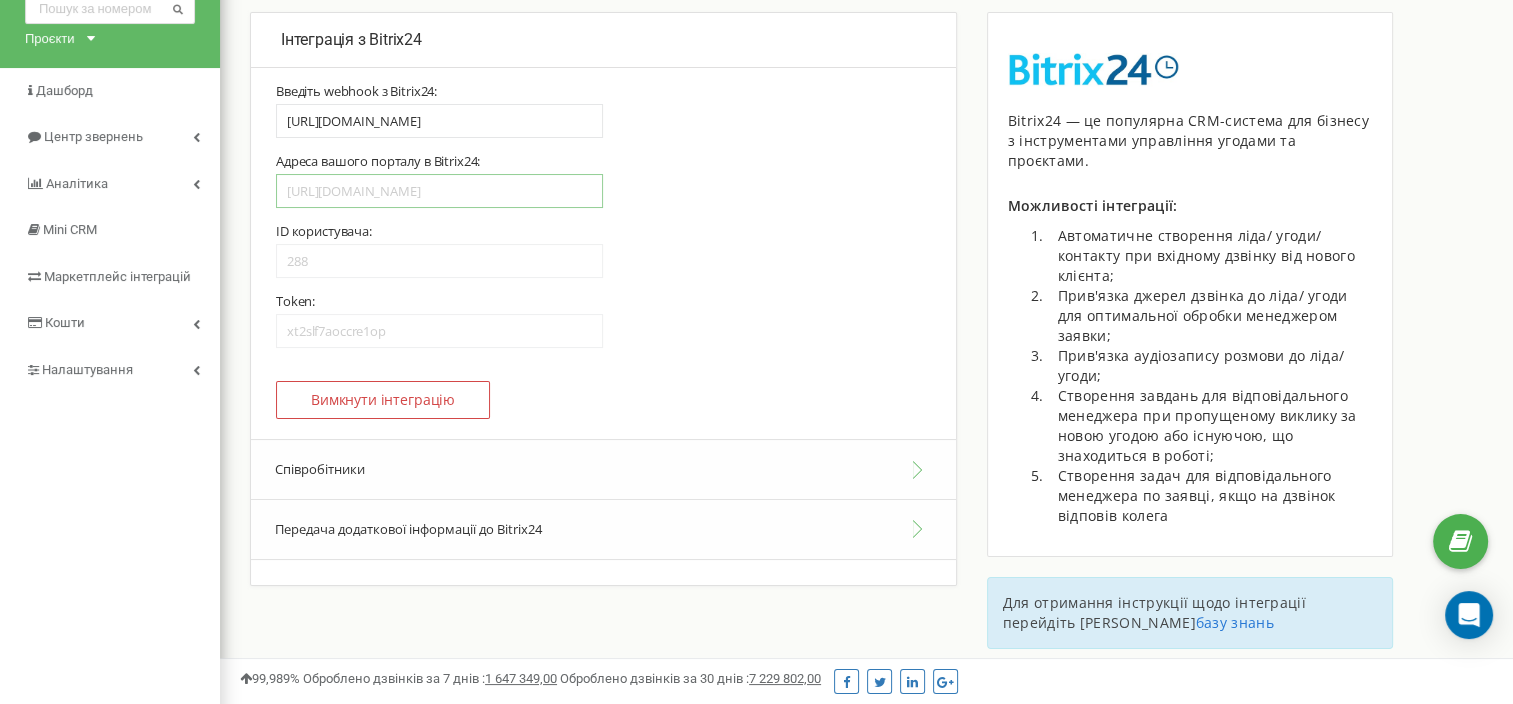 click on "https://crm.admiral.ua" at bounding box center (439, 191) 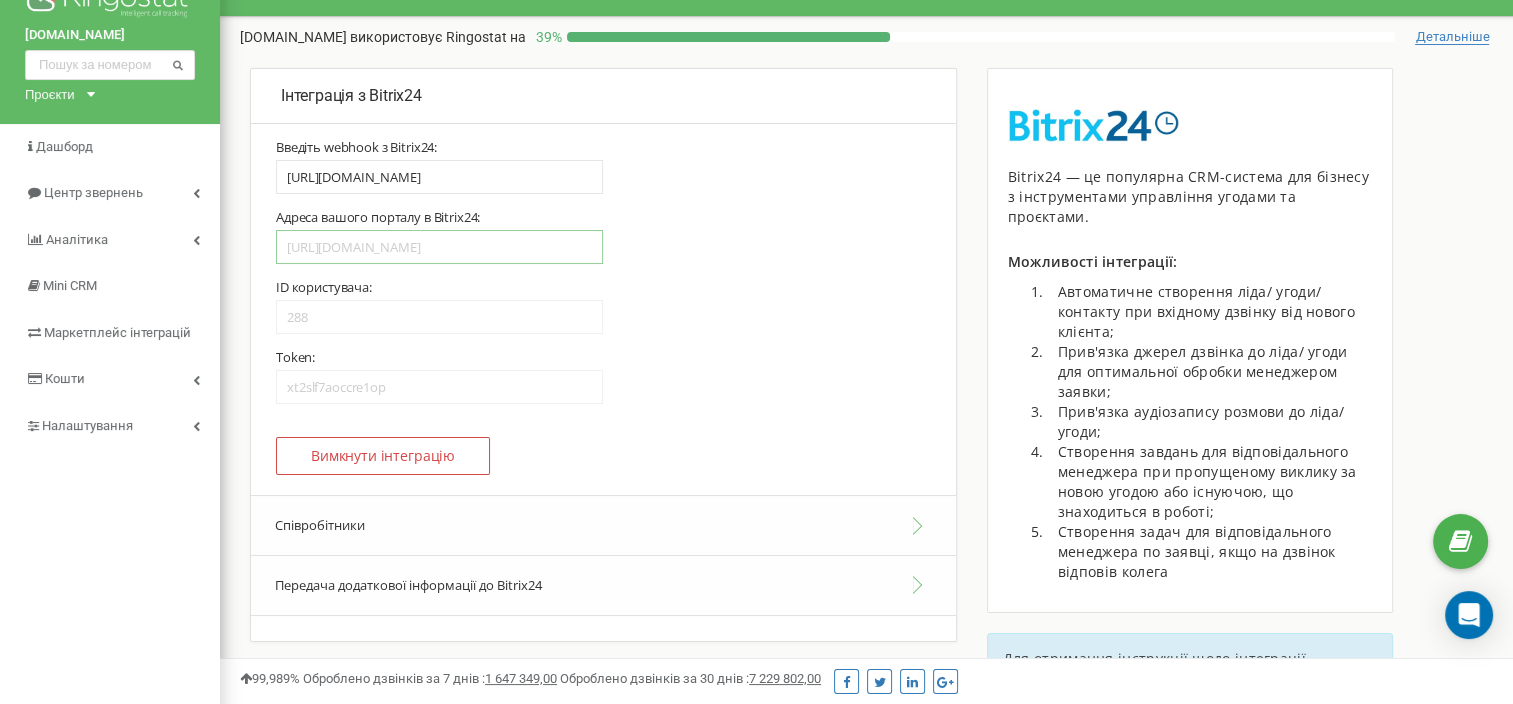 scroll, scrollTop: 0, scrollLeft: 0, axis: both 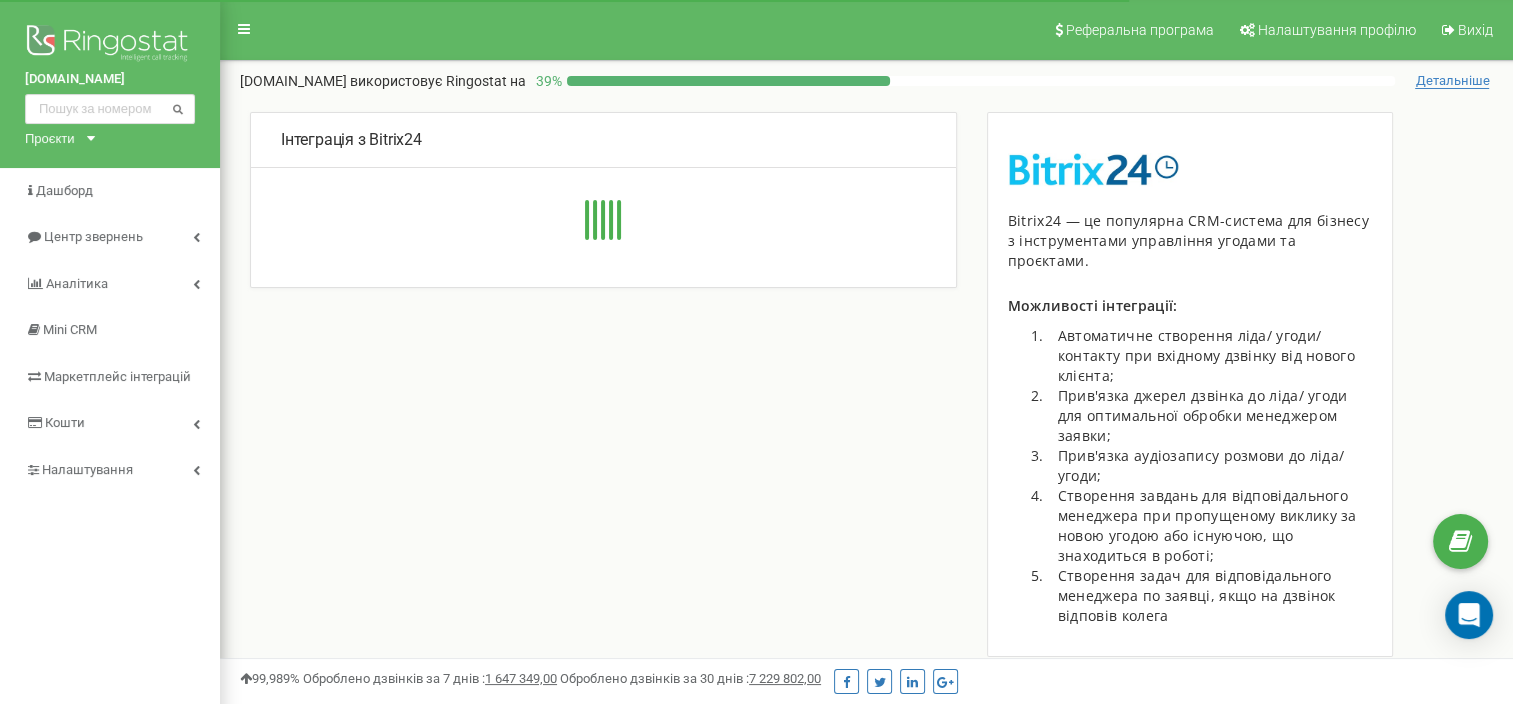 type on "[URL][DOMAIN_NAME]" 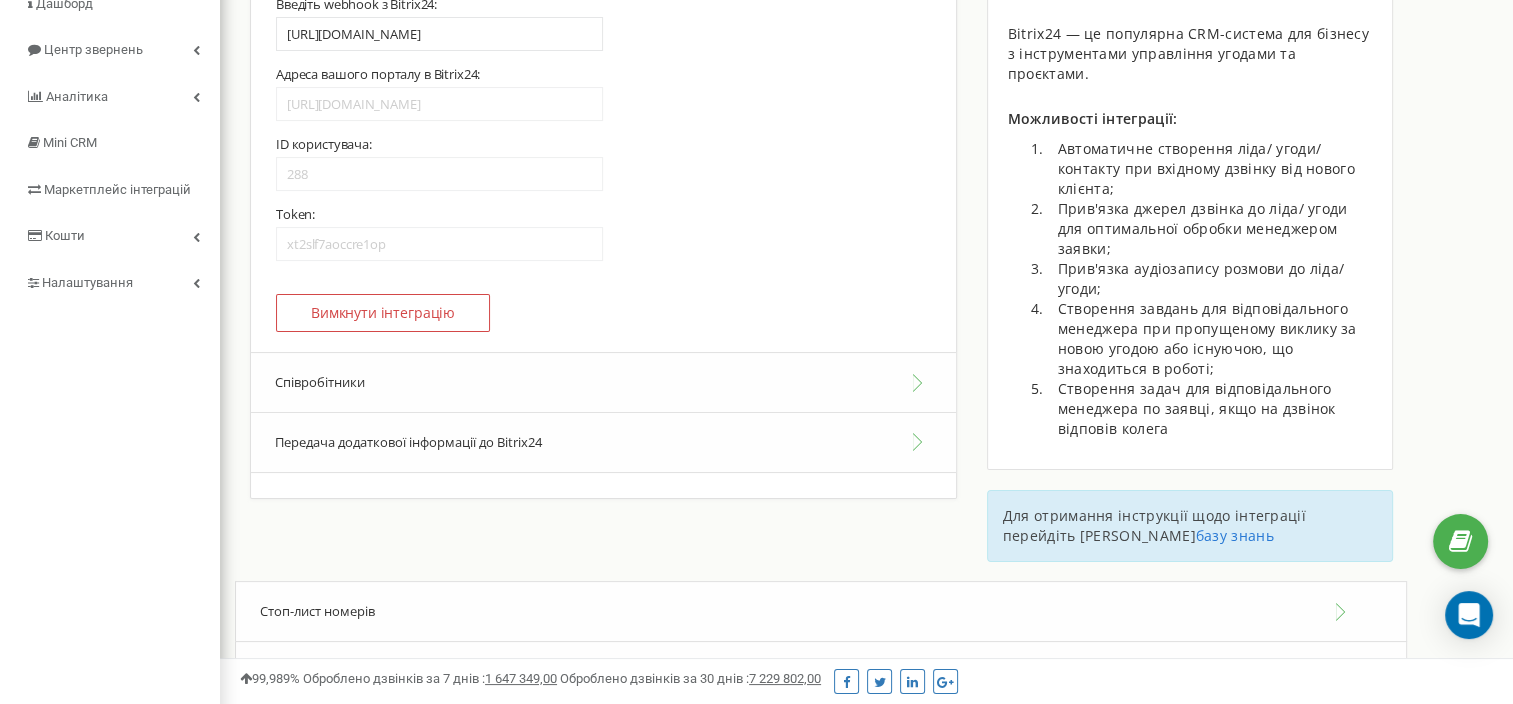 scroll, scrollTop: 200, scrollLeft: 0, axis: vertical 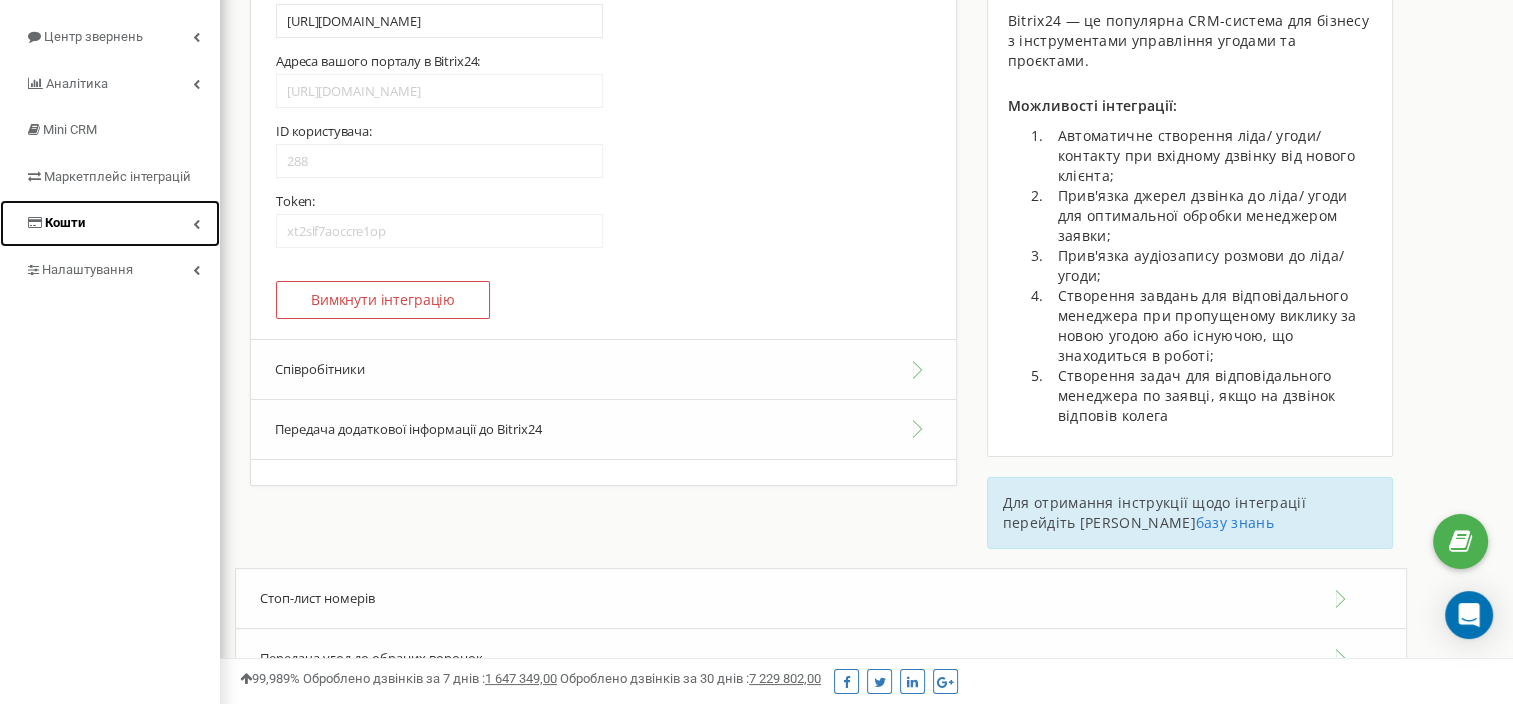 click on "Кошти" at bounding box center [110, 223] 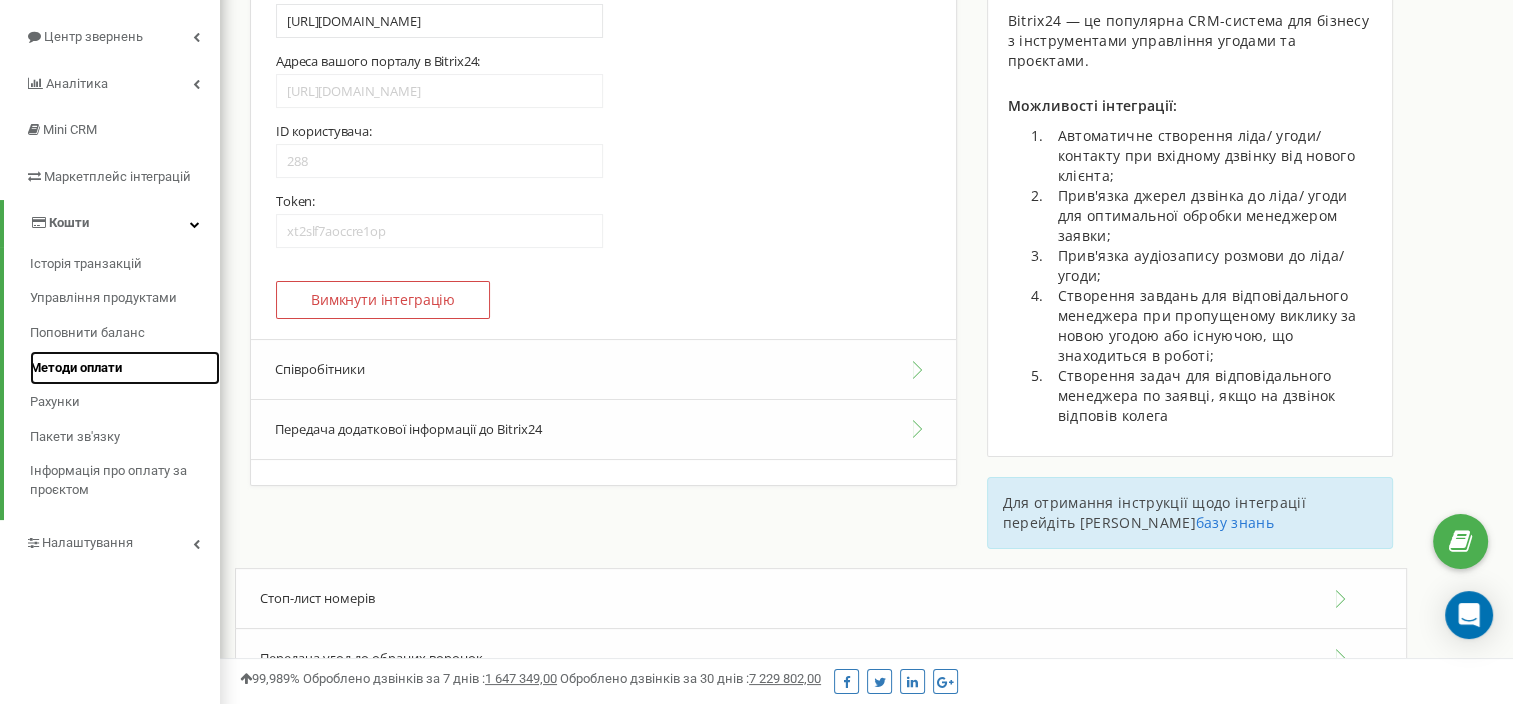 click on "Методи оплати" at bounding box center (76, 368) 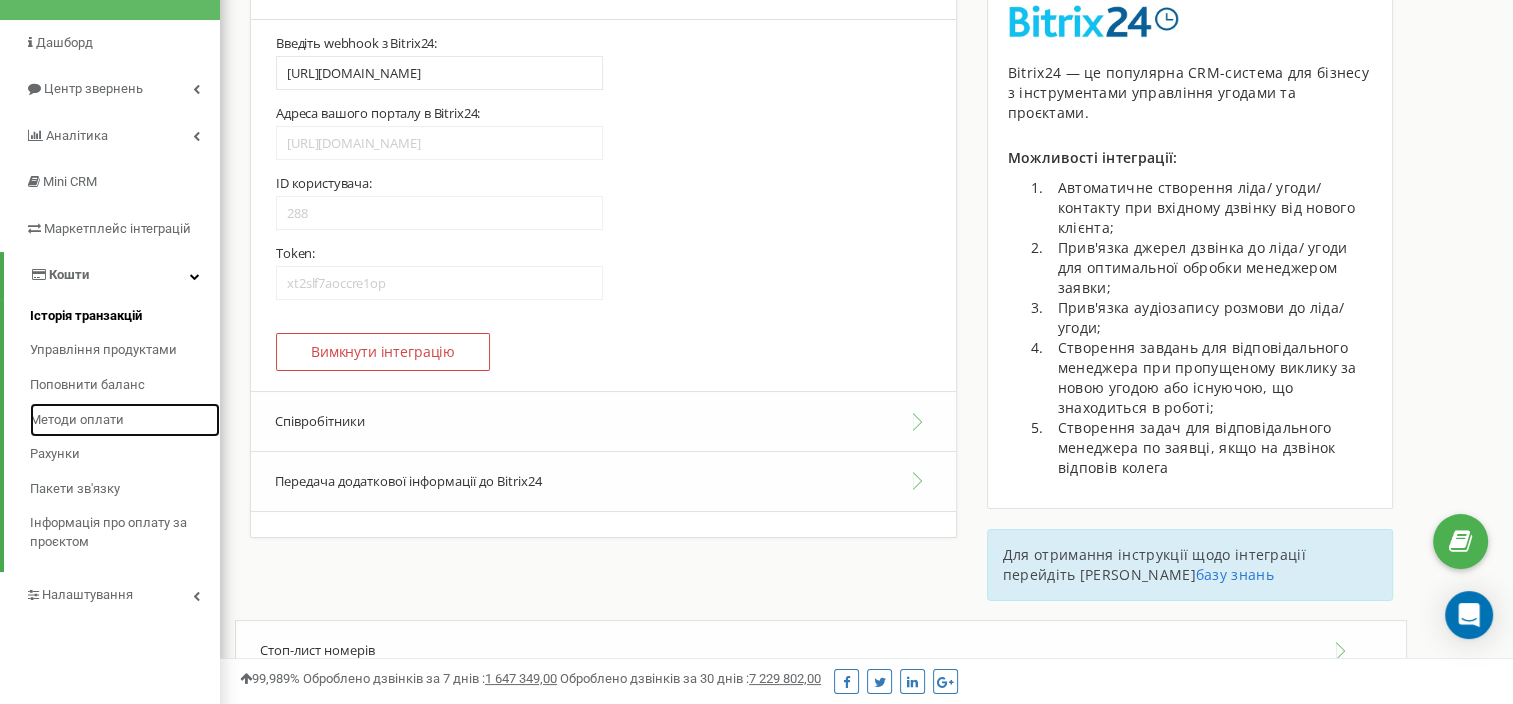 scroll, scrollTop: 100, scrollLeft: 0, axis: vertical 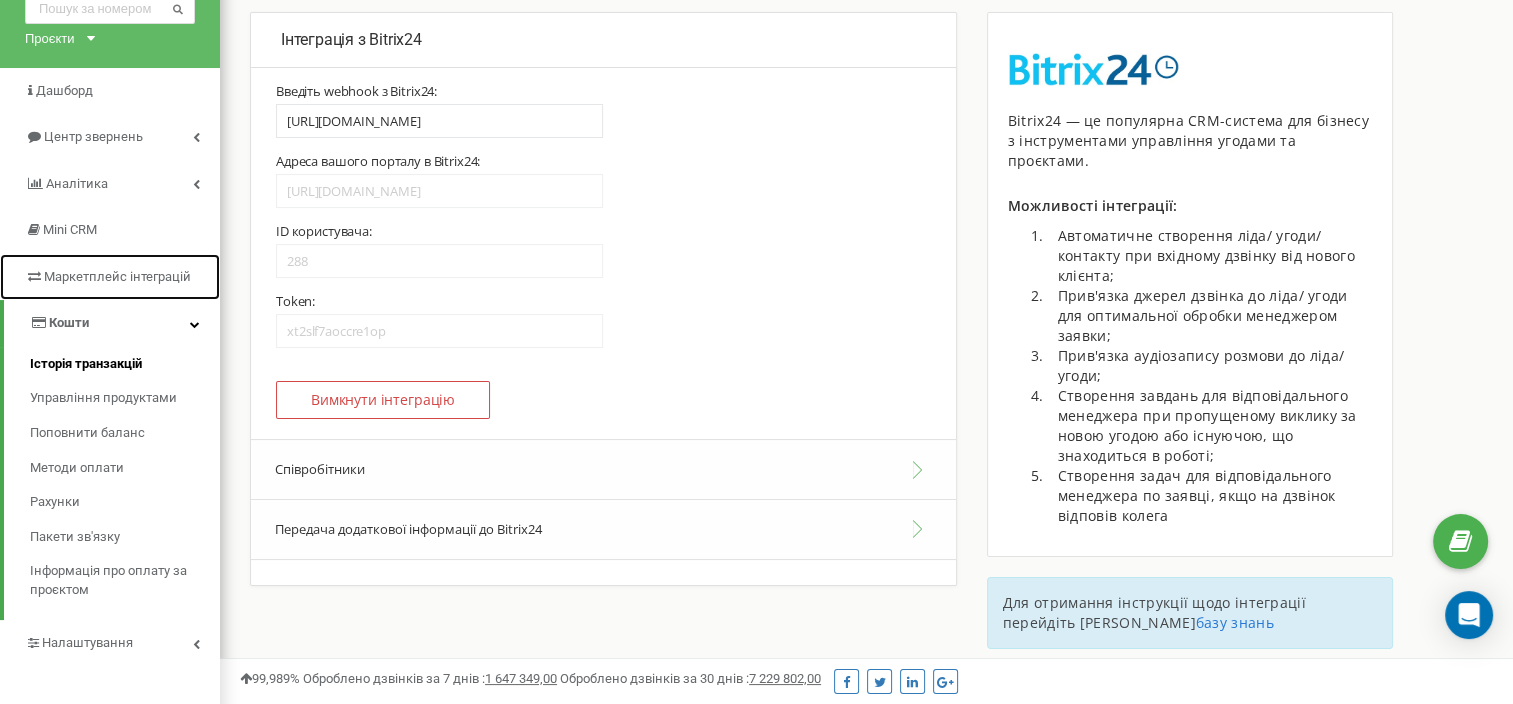 click on "Маркетплейс інтеграцій" at bounding box center [110, 277] 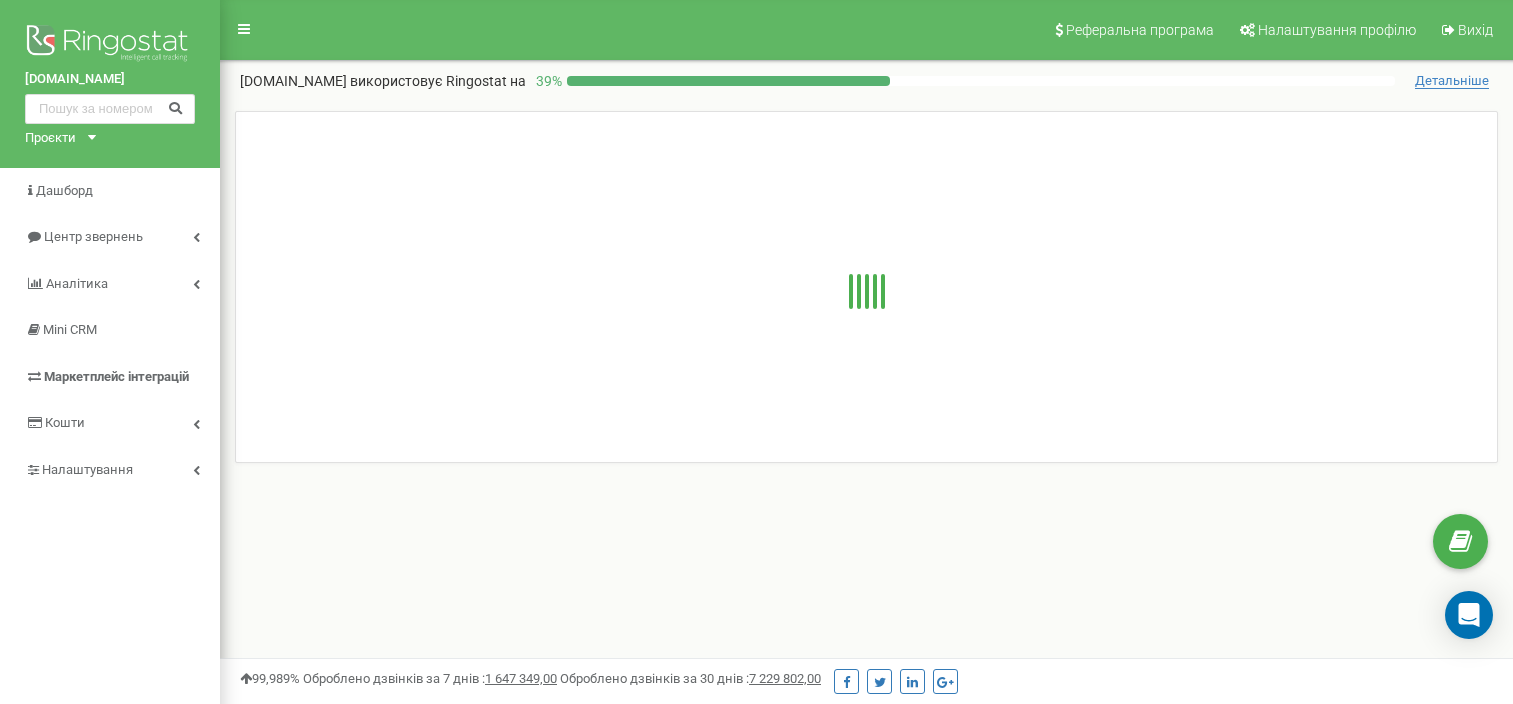 scroll, scrollTop: 0, scrollLeft: 0, axis: both 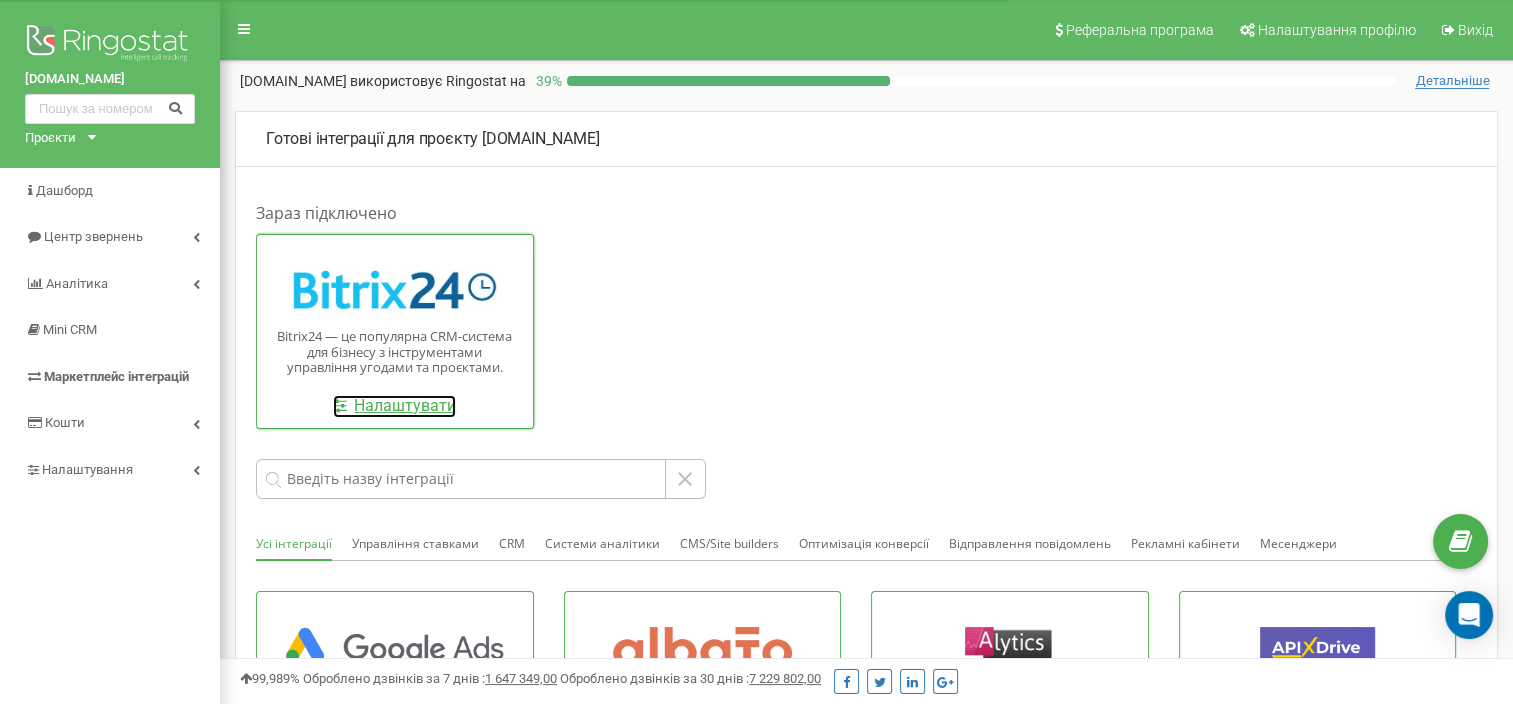 click at bounding box center (340, 405) 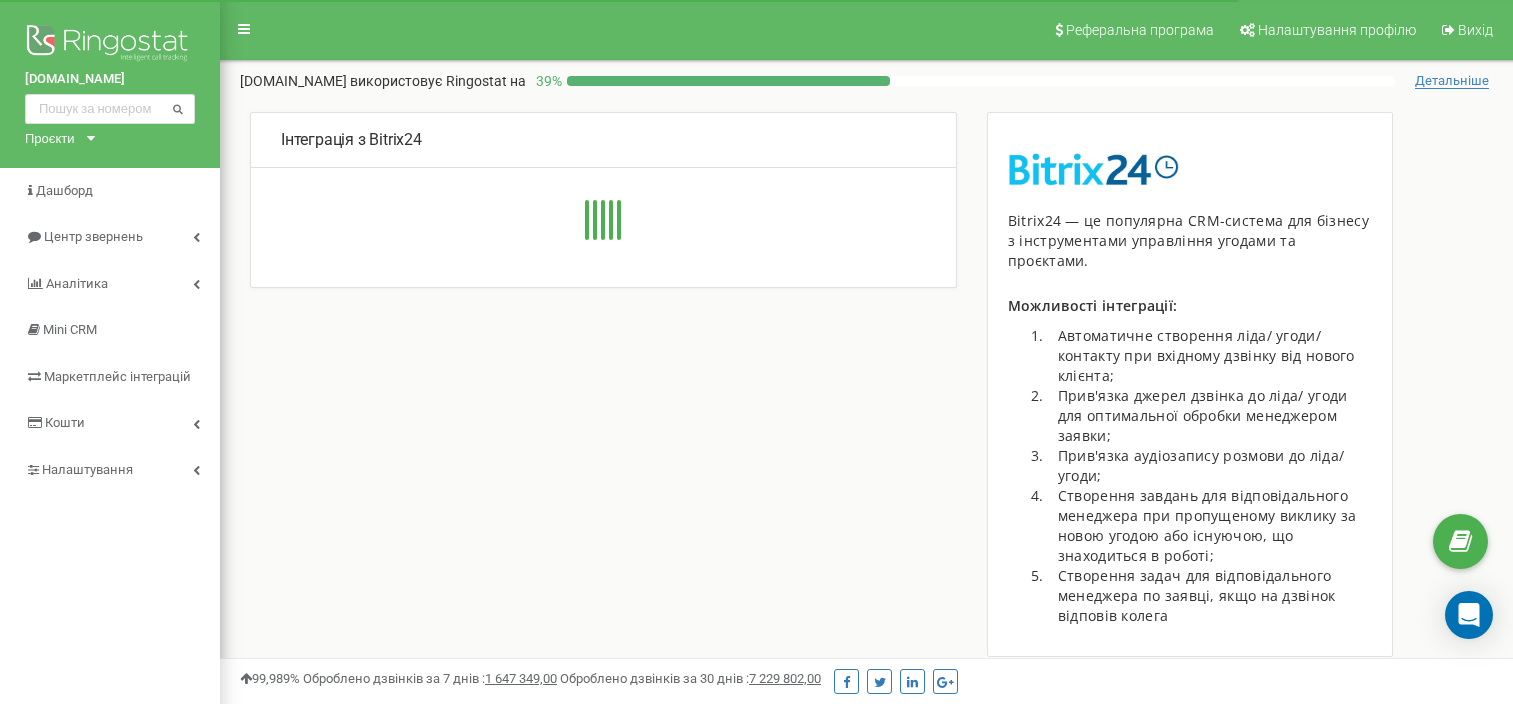 scroll, scrollTop: 0, scrollLeft: 0, axis: both 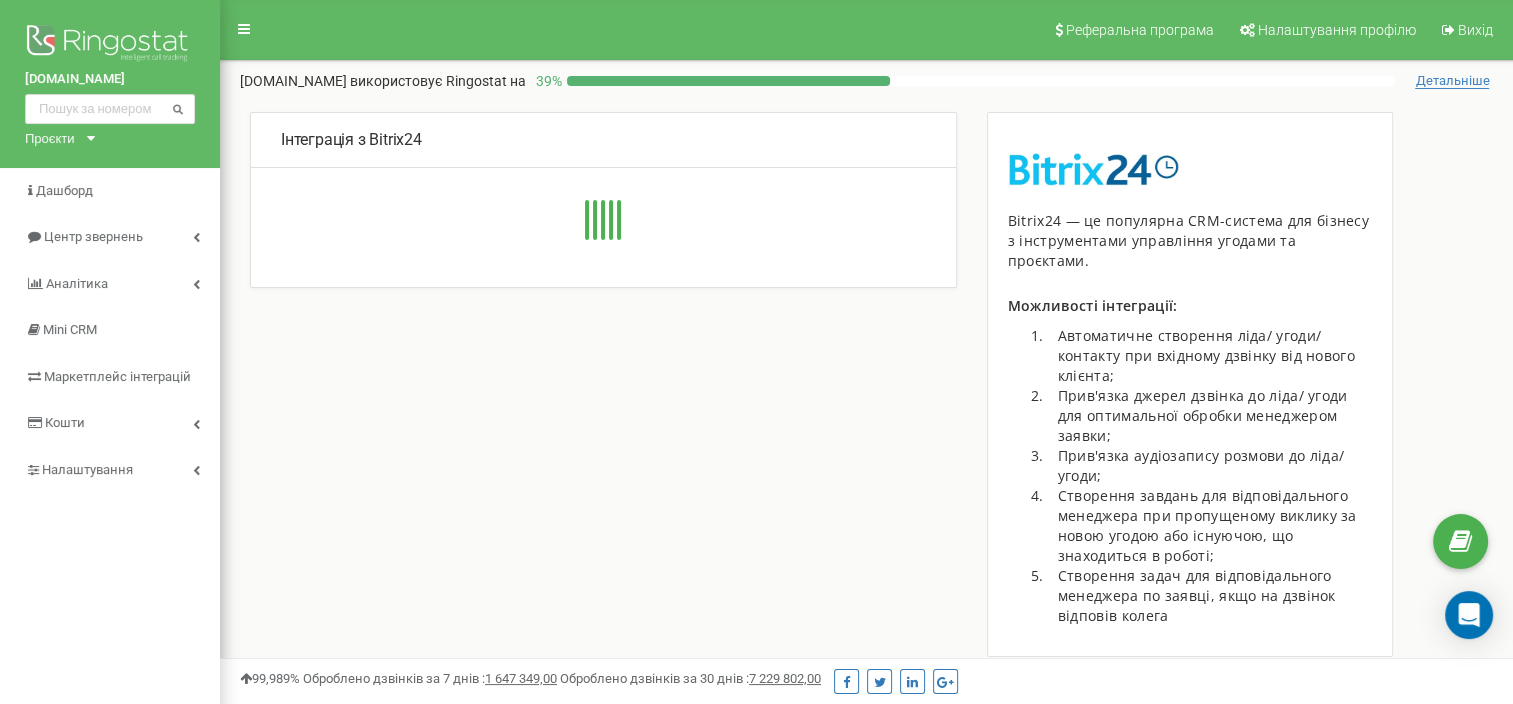 type on "[URL][DOMAIN_NAME]" 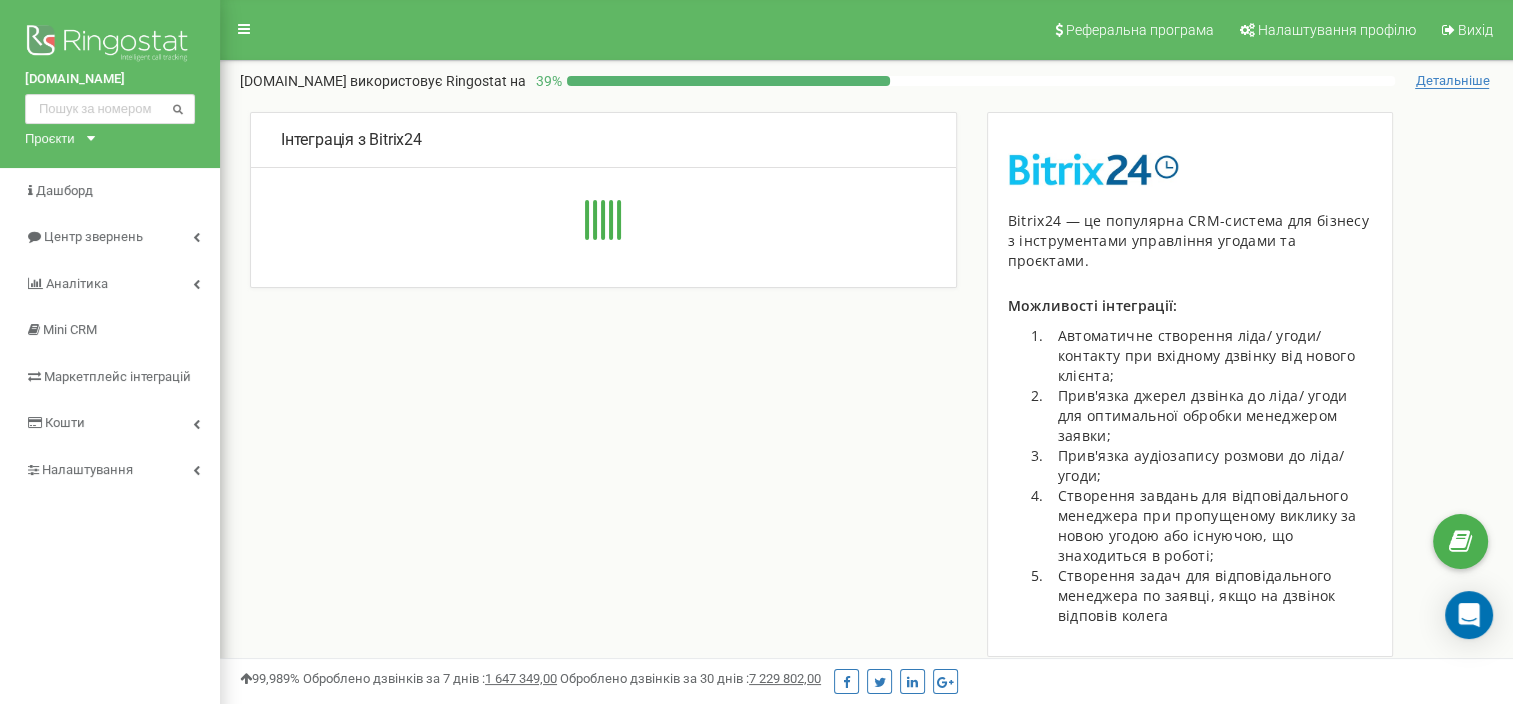 type on "[URL][DOMAIN_NAME]" 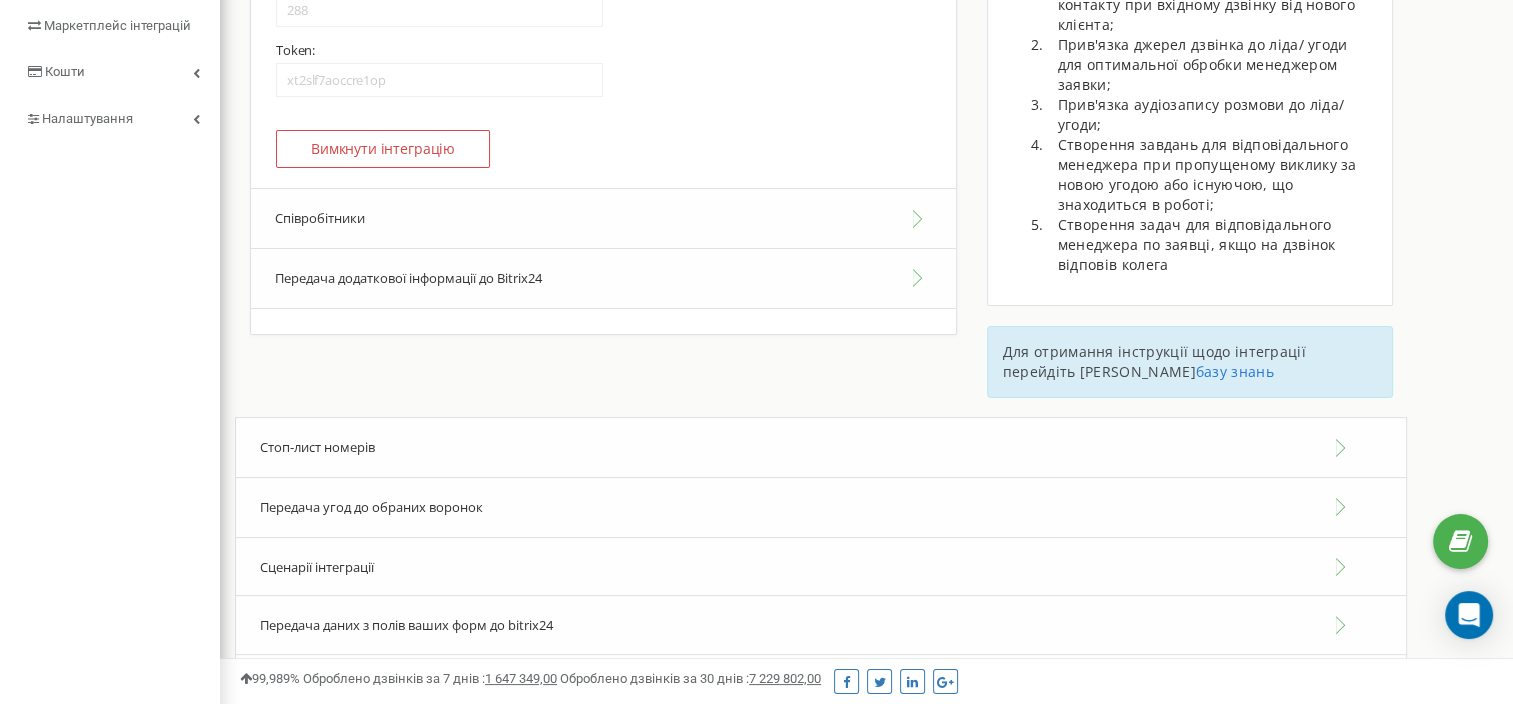 scroll, scrollTop: 496, scrollLeft: 0, axis: vertical 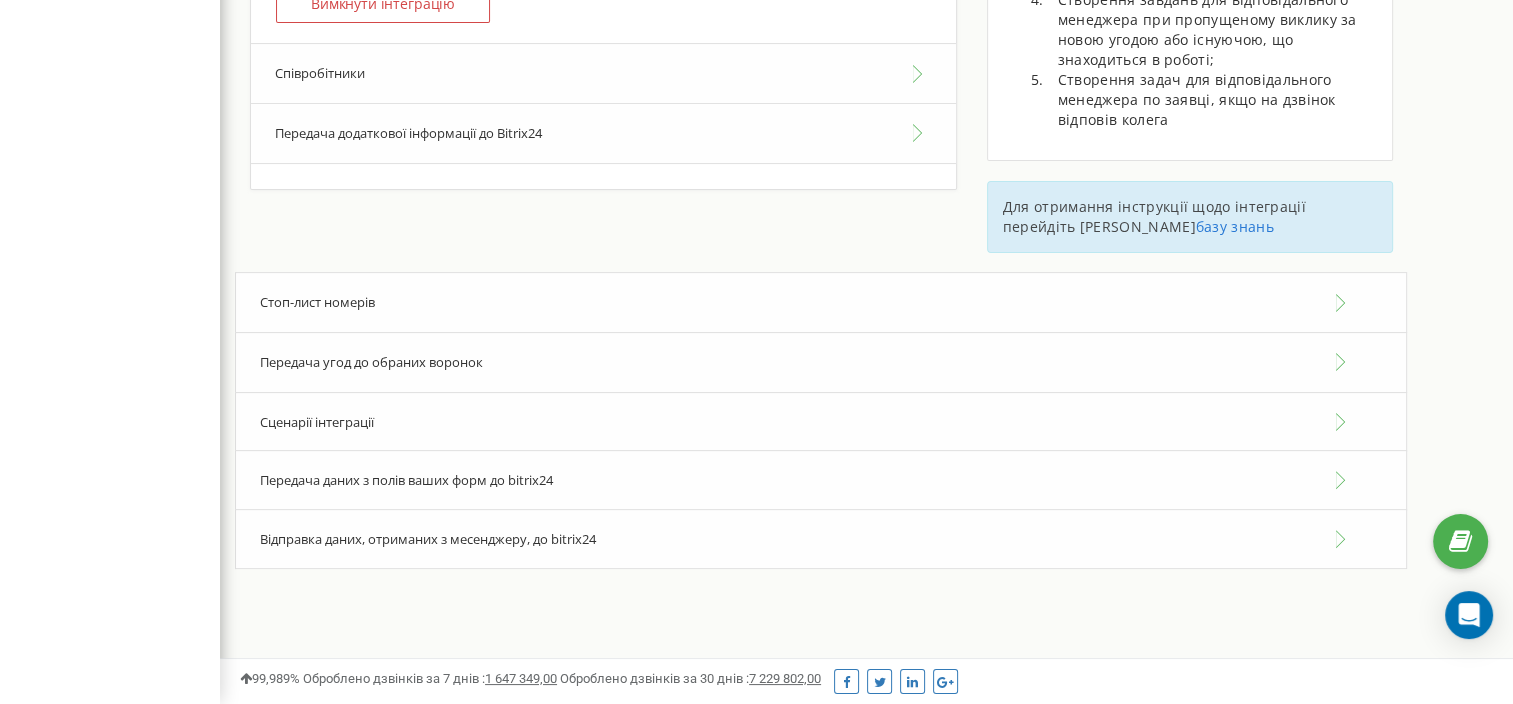 click on "Стоп-лист номерів" at bounding box center [821, 302] 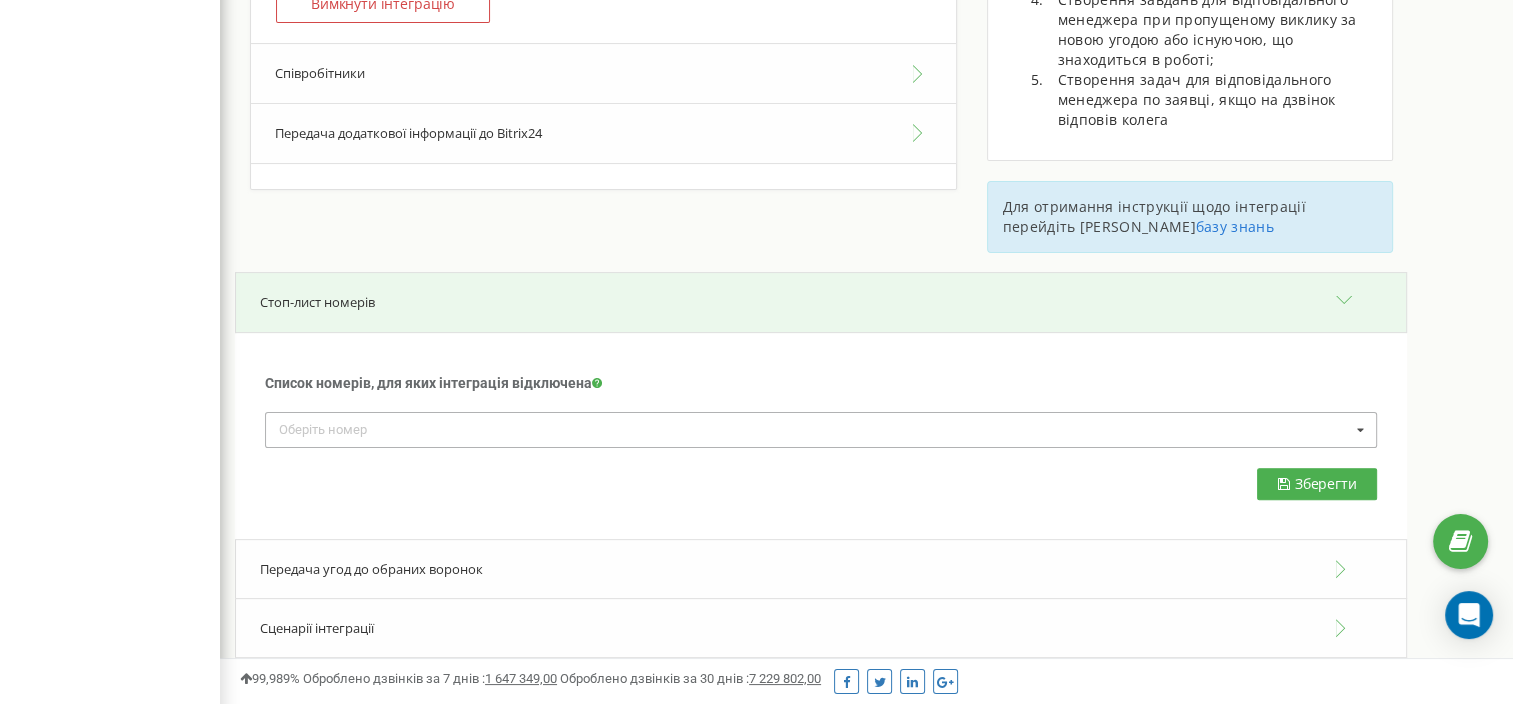 click on "Оберіть номер [PHONE_NUMBER] [PHONE_NUMBER] [PHONE_NUMBER] [PHONE_NUMBER] [PHONE_NUMBER] [PHONE_NUMBER] [PHONE_NUMBER]" at bounding box center [821, 429] 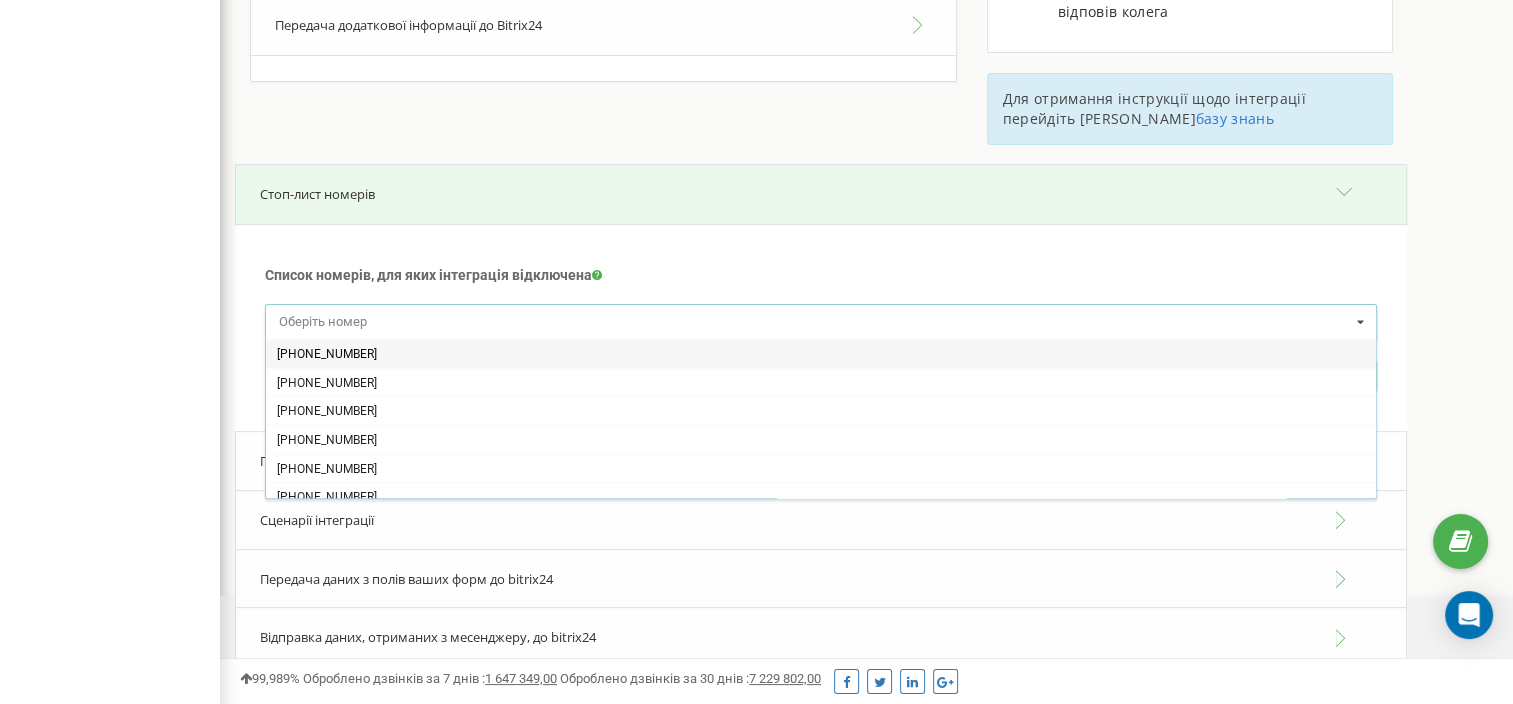 scroll, scrollTop: 605, scrollLeft: 0, axis: vertical 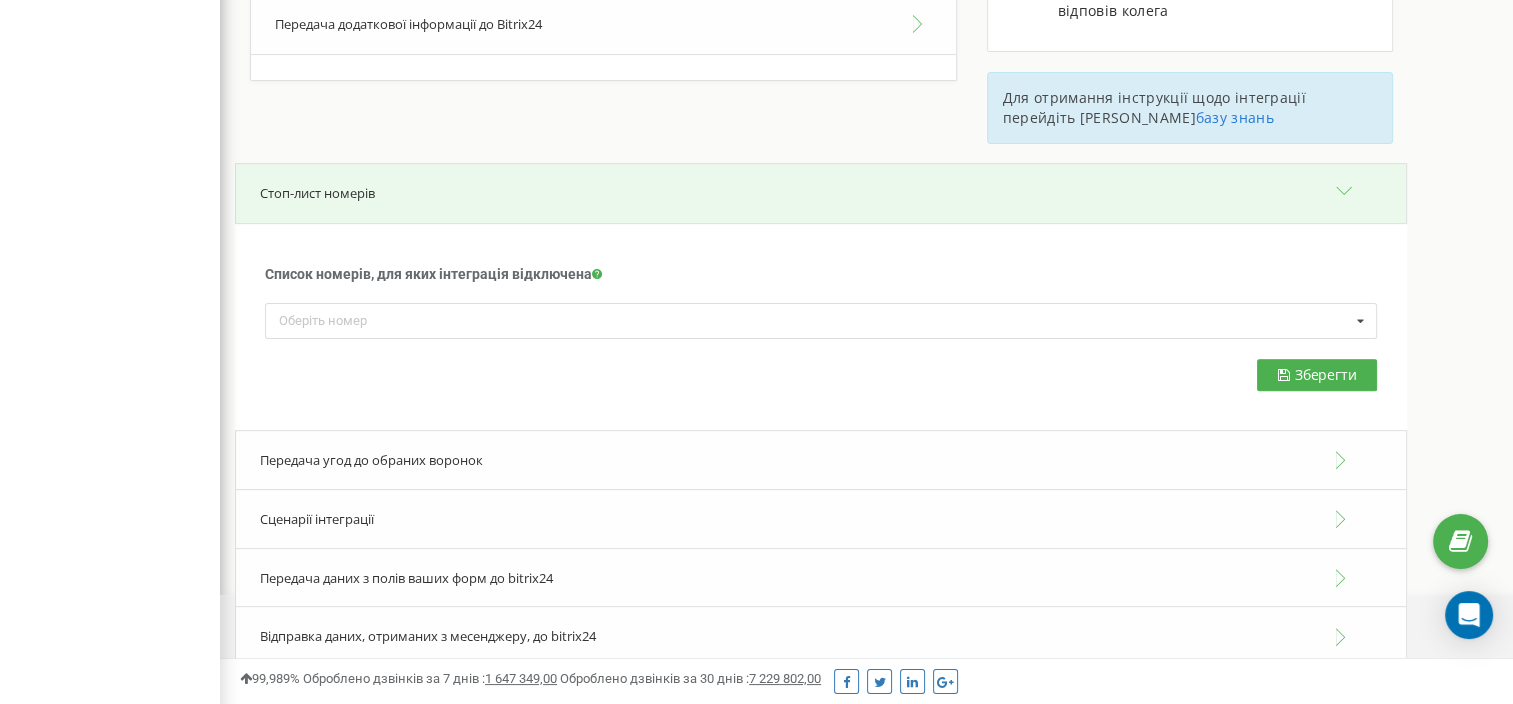 click on "Список номерів, для яких інтеграція відключена Для номерів, доданих у цьому блоці, інтеграція буде відключена. Під час дзвінків на ці або з цих номерів, налаштування сценаріїв інтеграції не будуть працювати, сутності в CRM не будуть створюватись і оновлюватись." at bounding box center [821, 273] 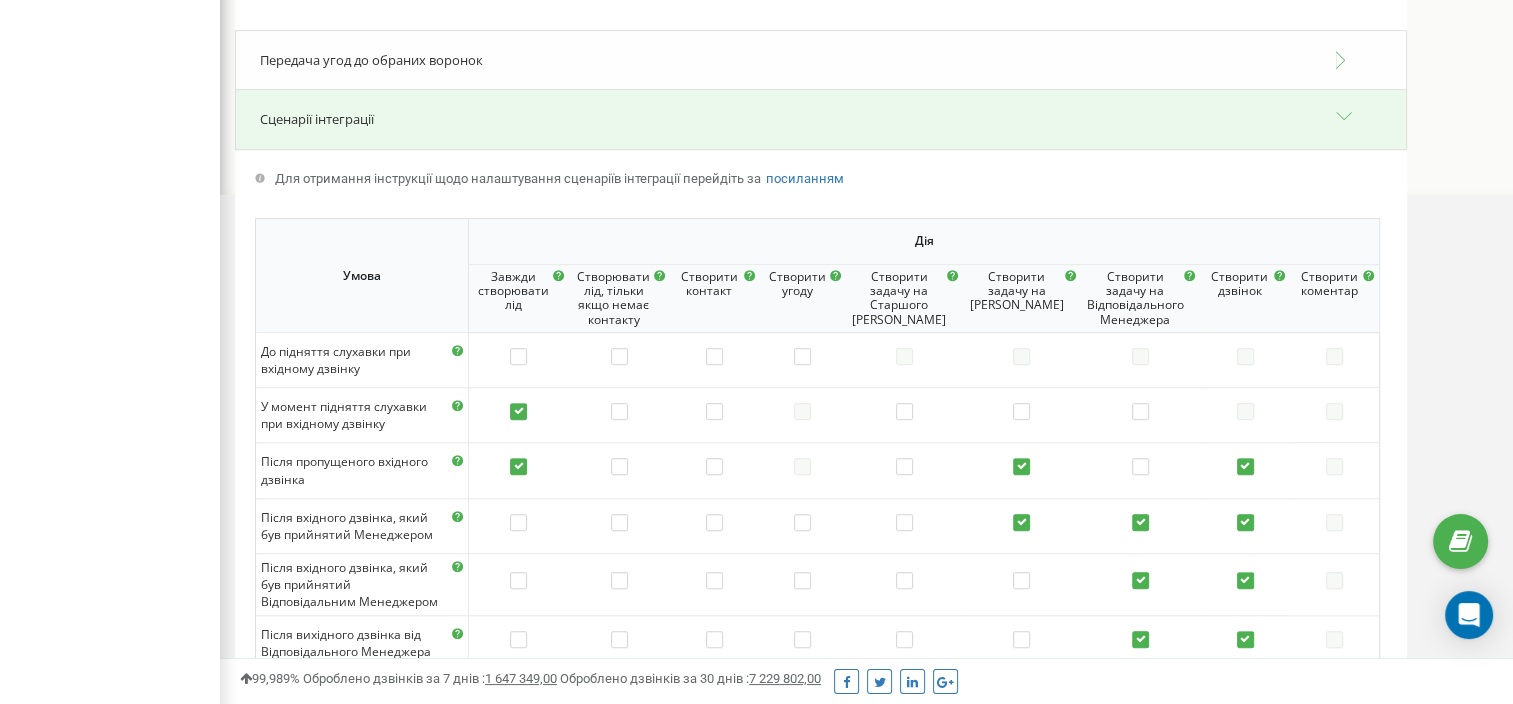 scroll, scrollTop: 1105, scrollLeft: 0, axis: vertical 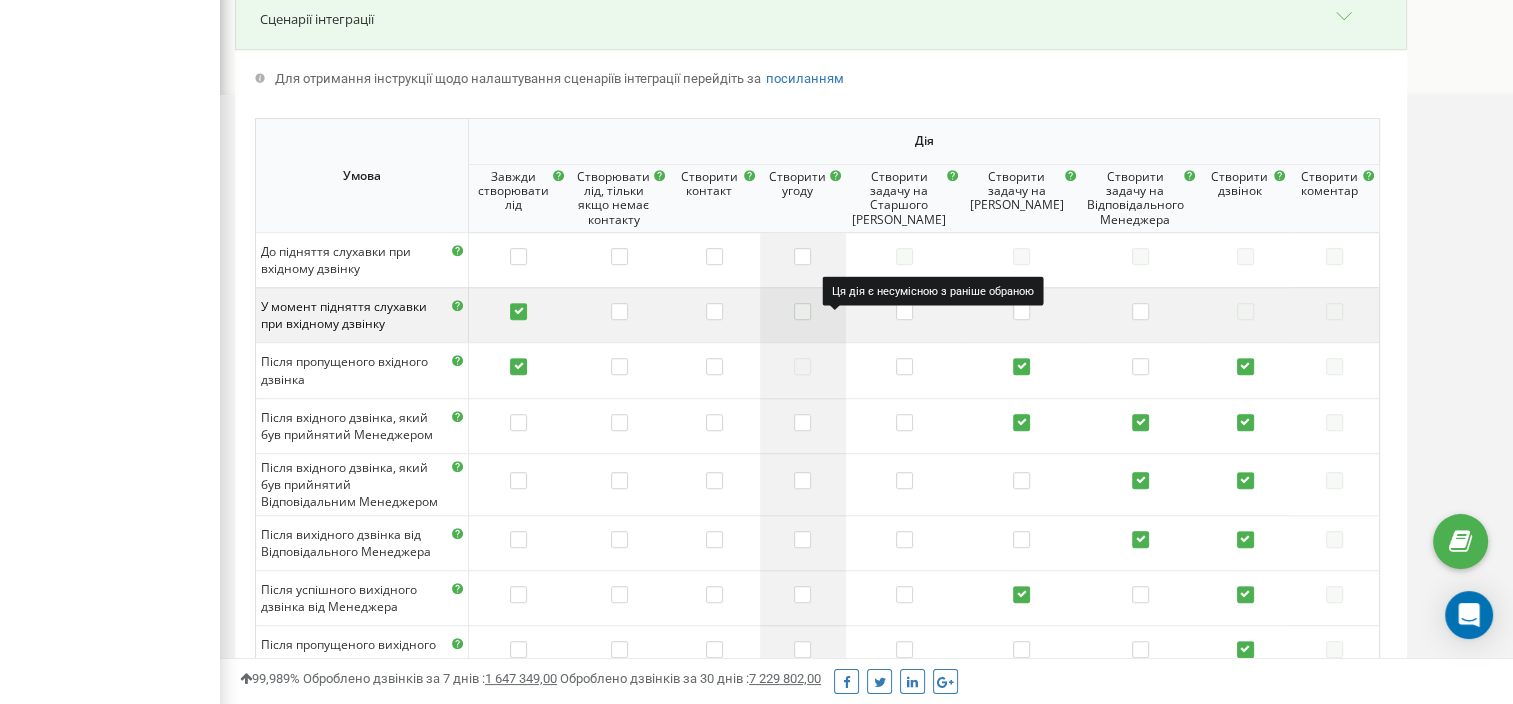 click at bounding box center [802, 313] 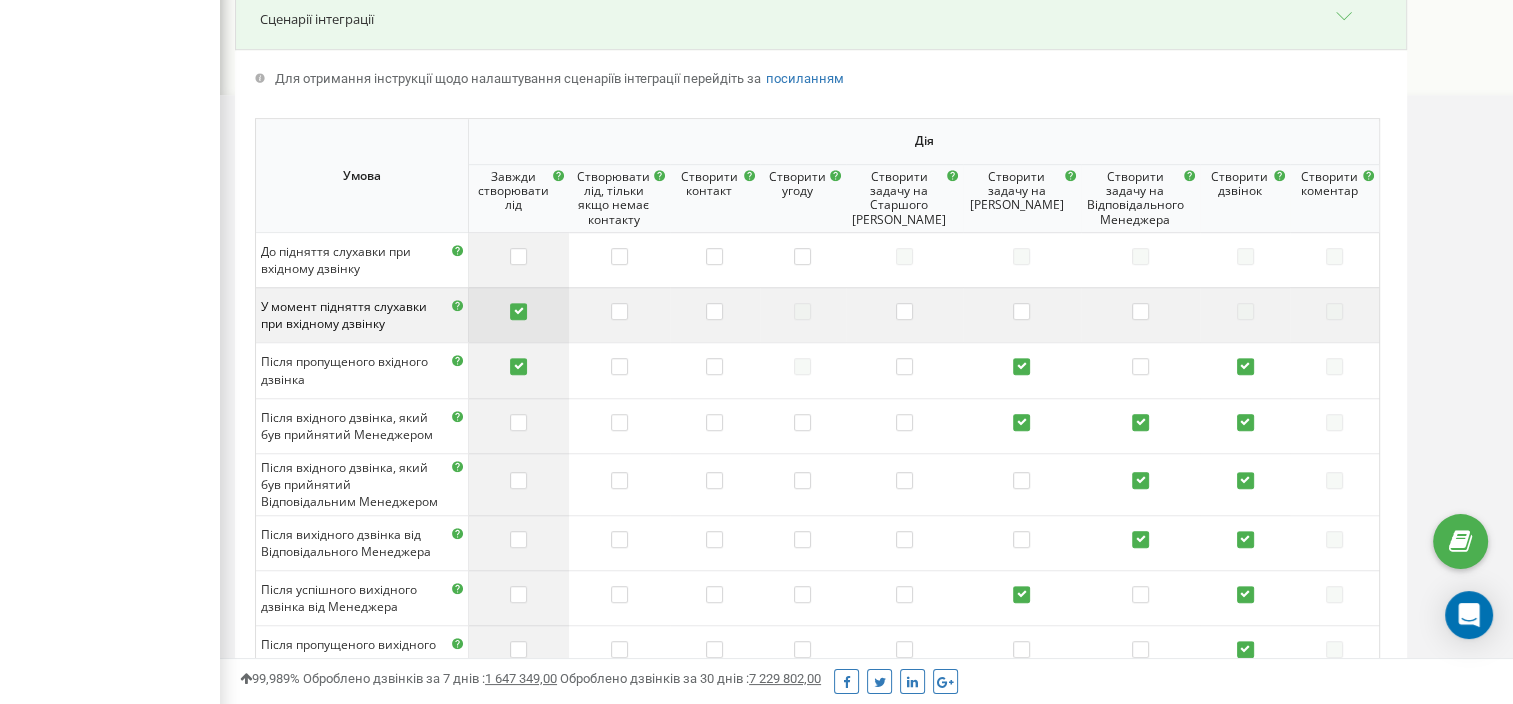 click at bounding box center (518, 313) 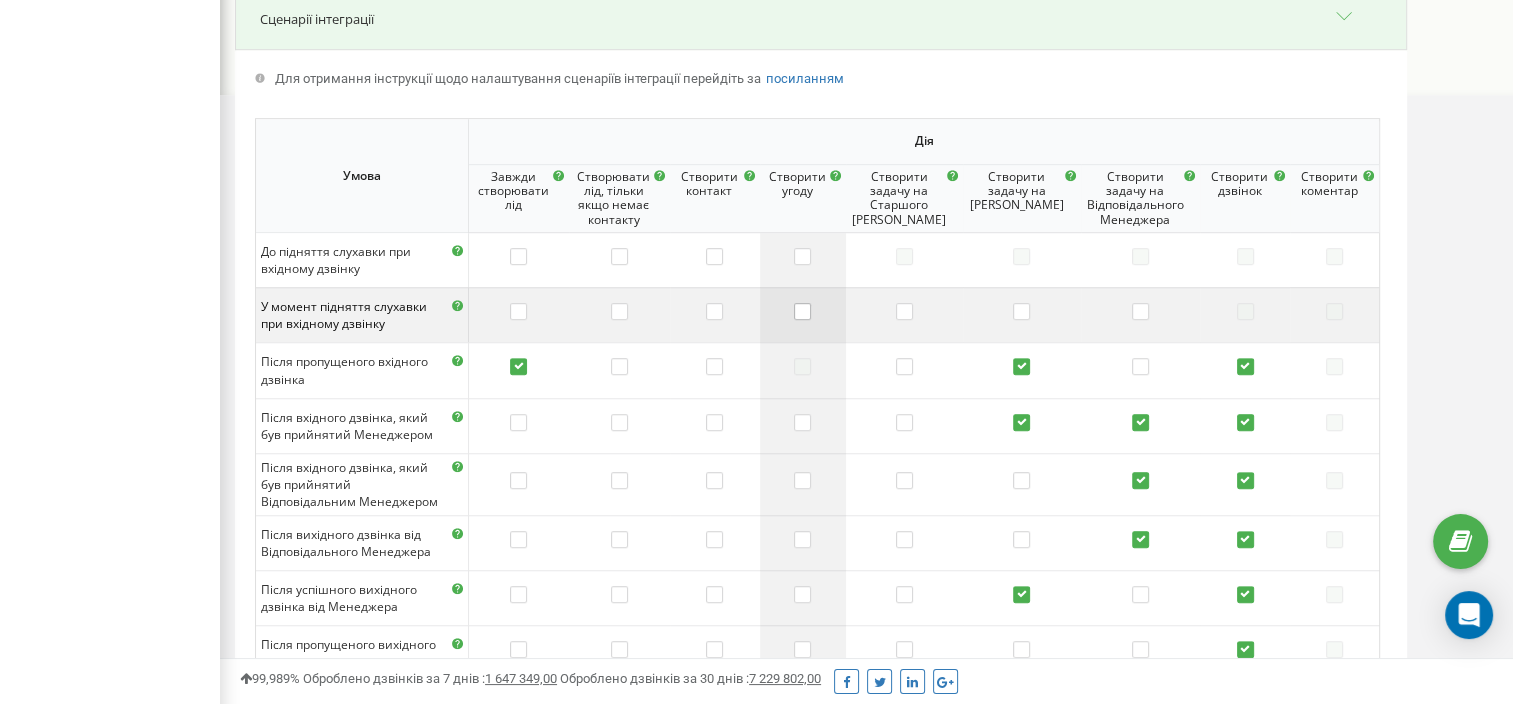 click at bounding box center (802, 313) 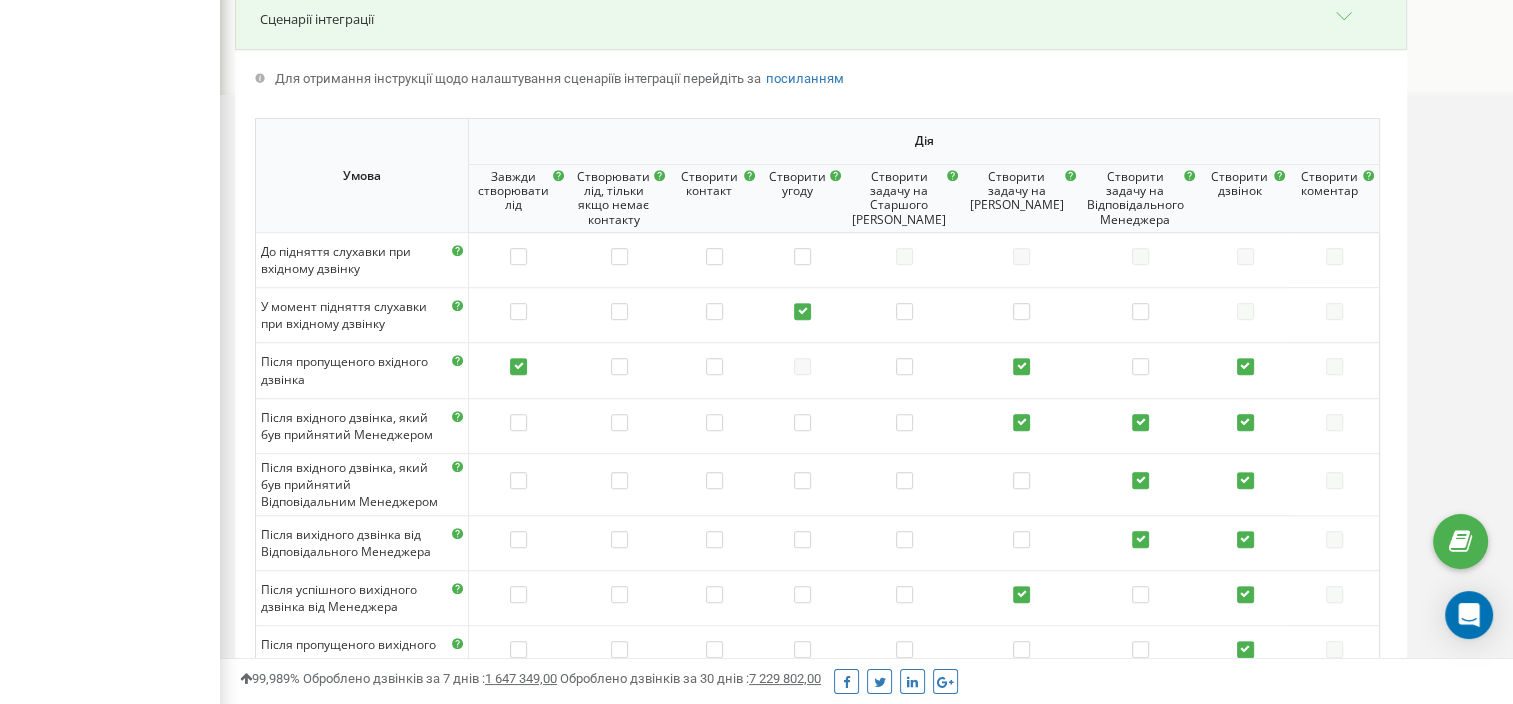 click at bounding box center [802, 313] 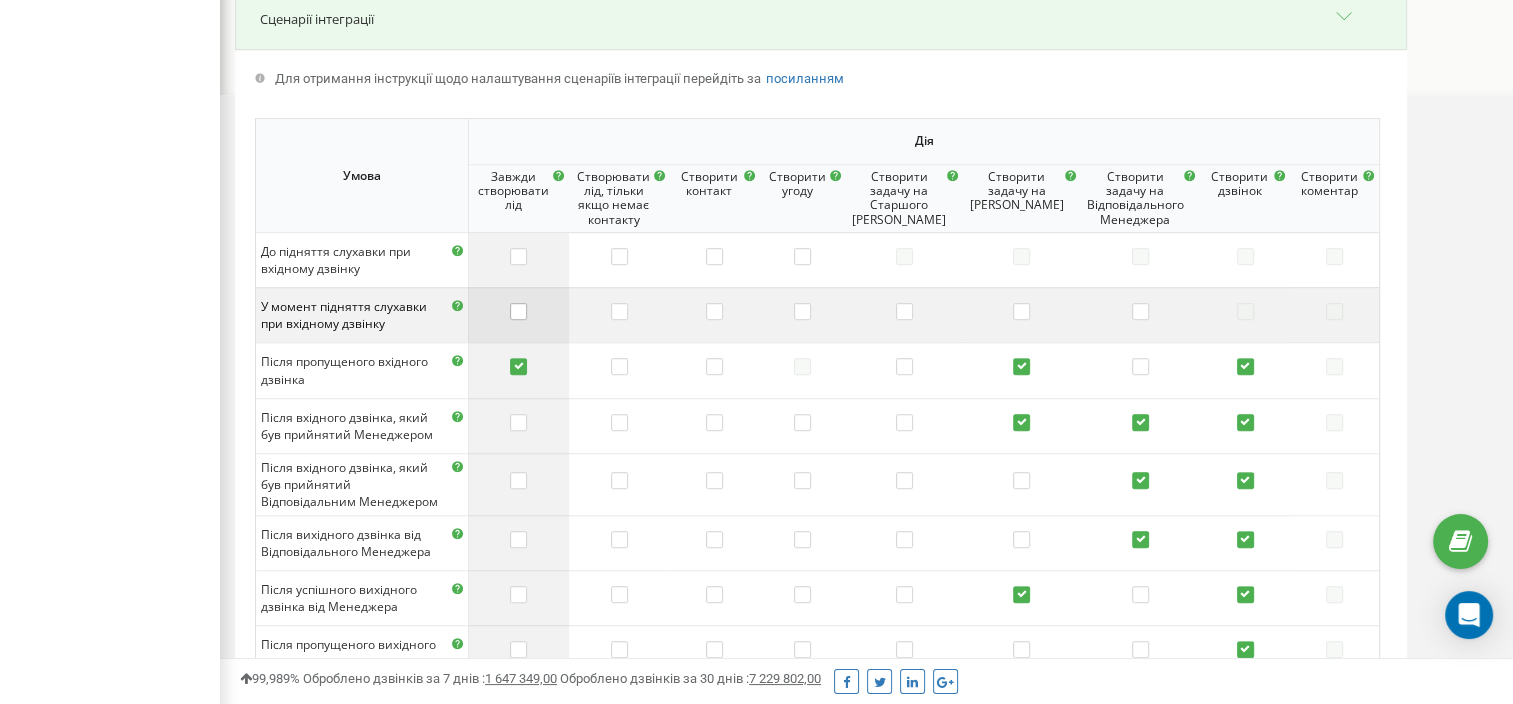 click at bounding box center [518, 313] 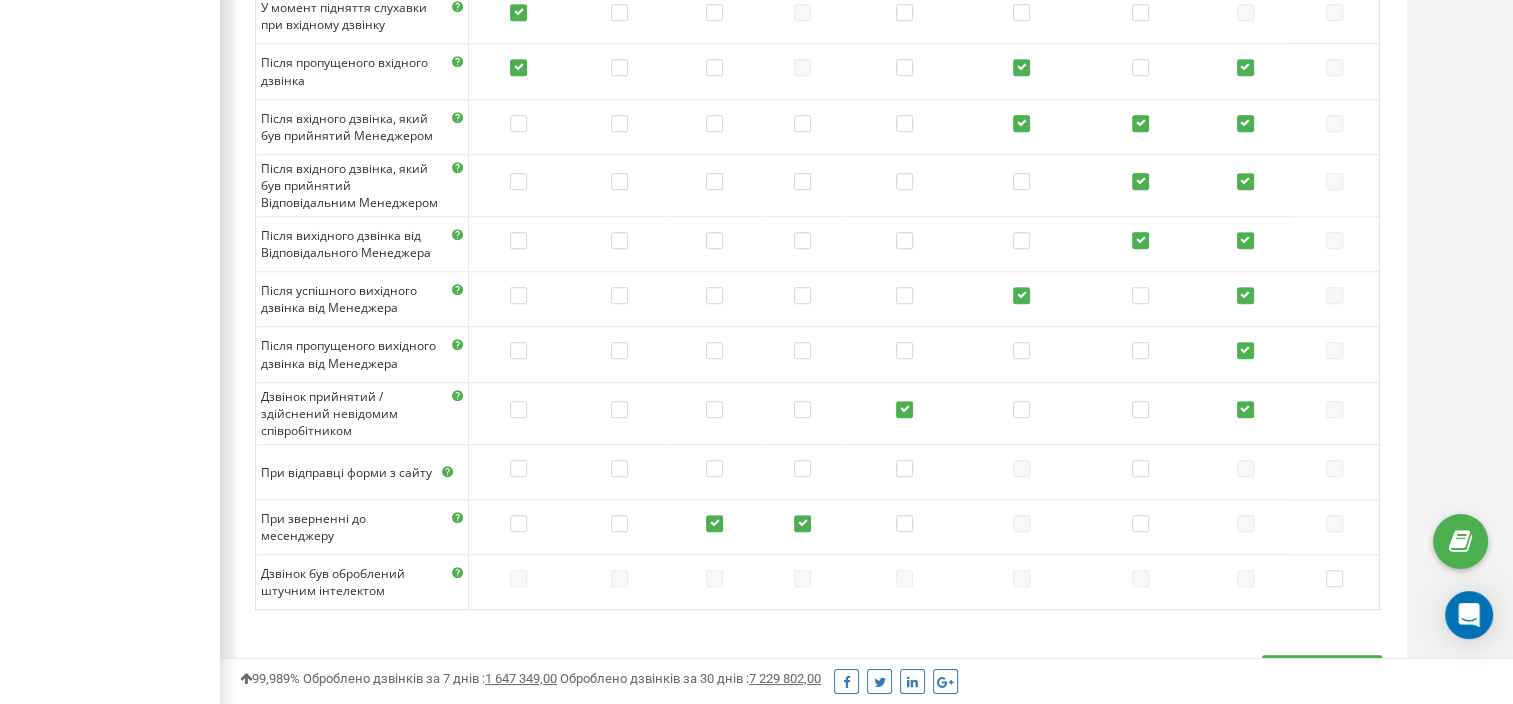 scroll, scrollTop: 905, scrollLeft: 0, axis: vertical 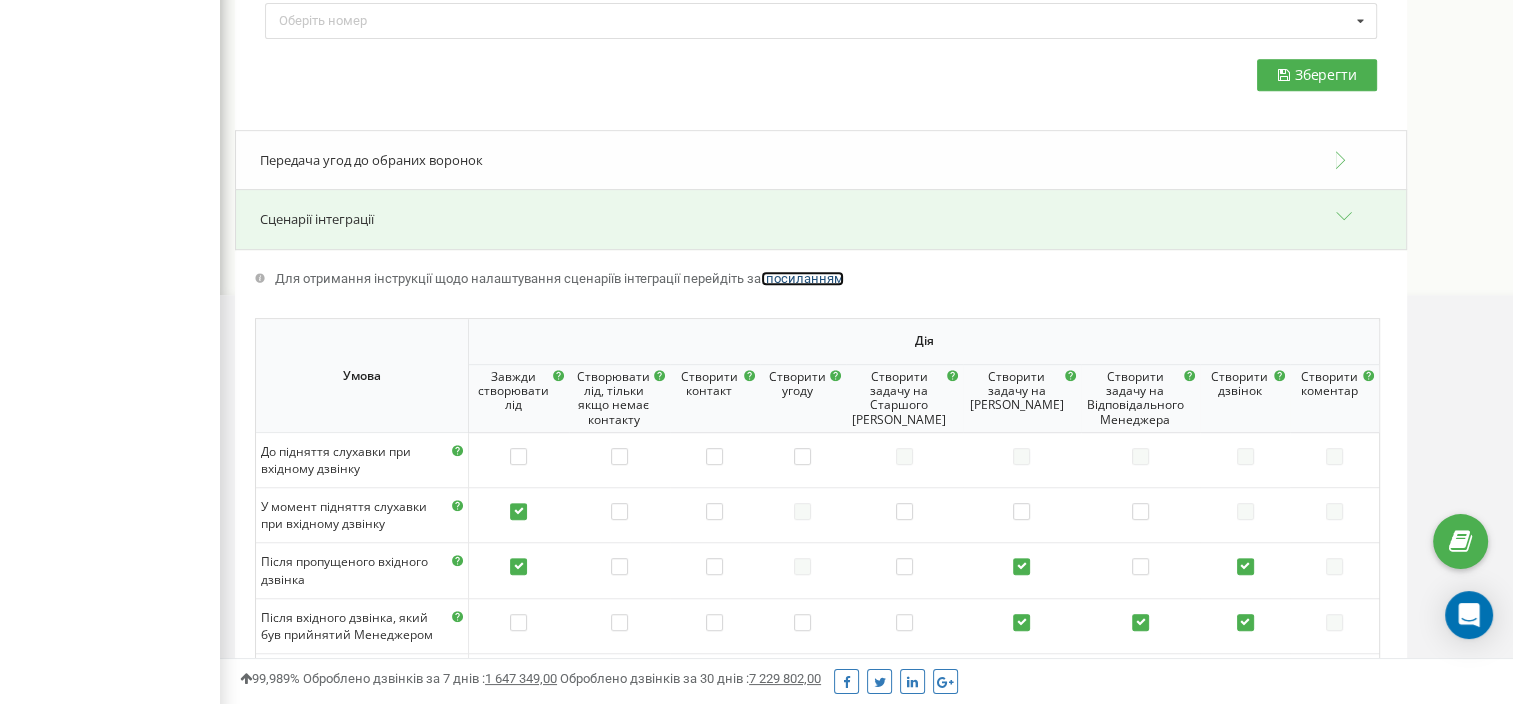 click on "посиланням" at bounding box center [805, 278] 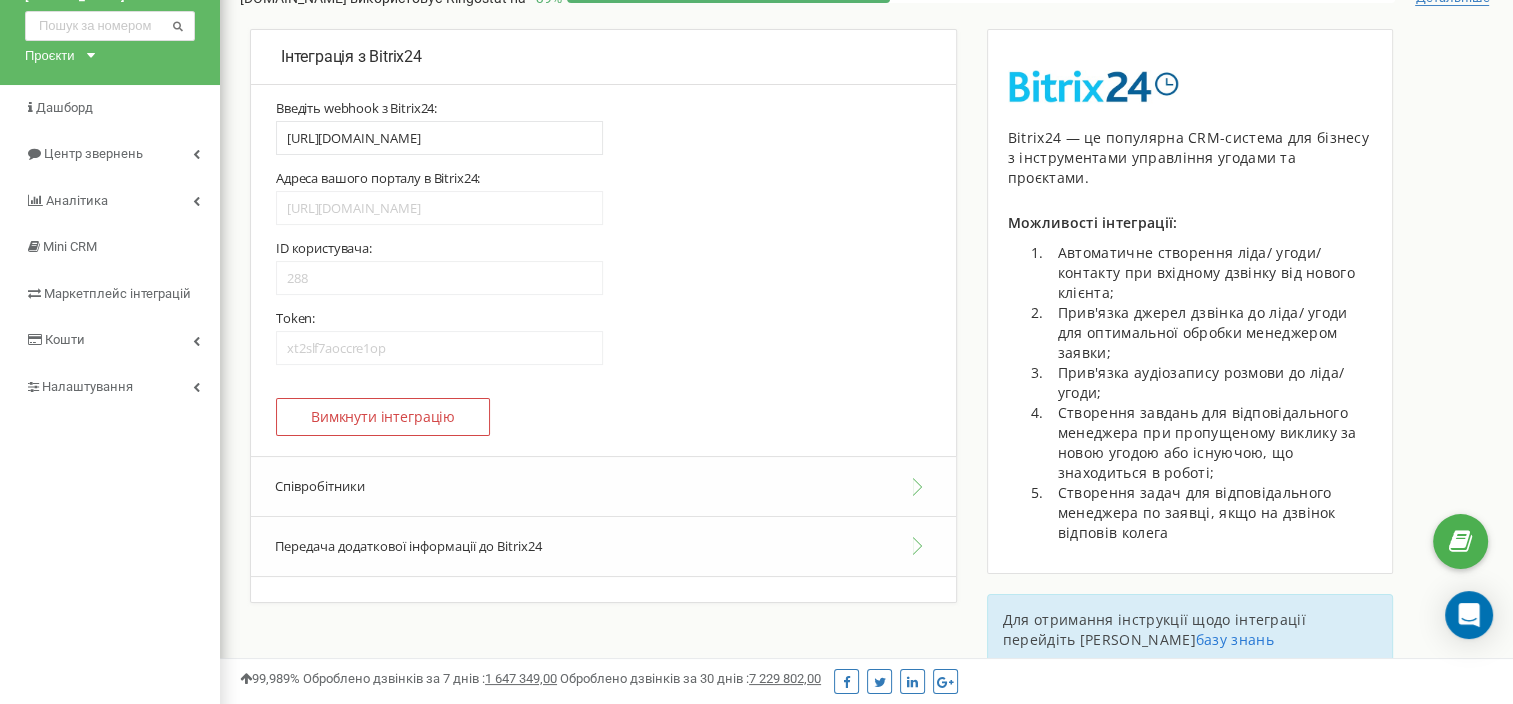 scroll, scrollTop: 0, scrollLeft: 0, axis: both 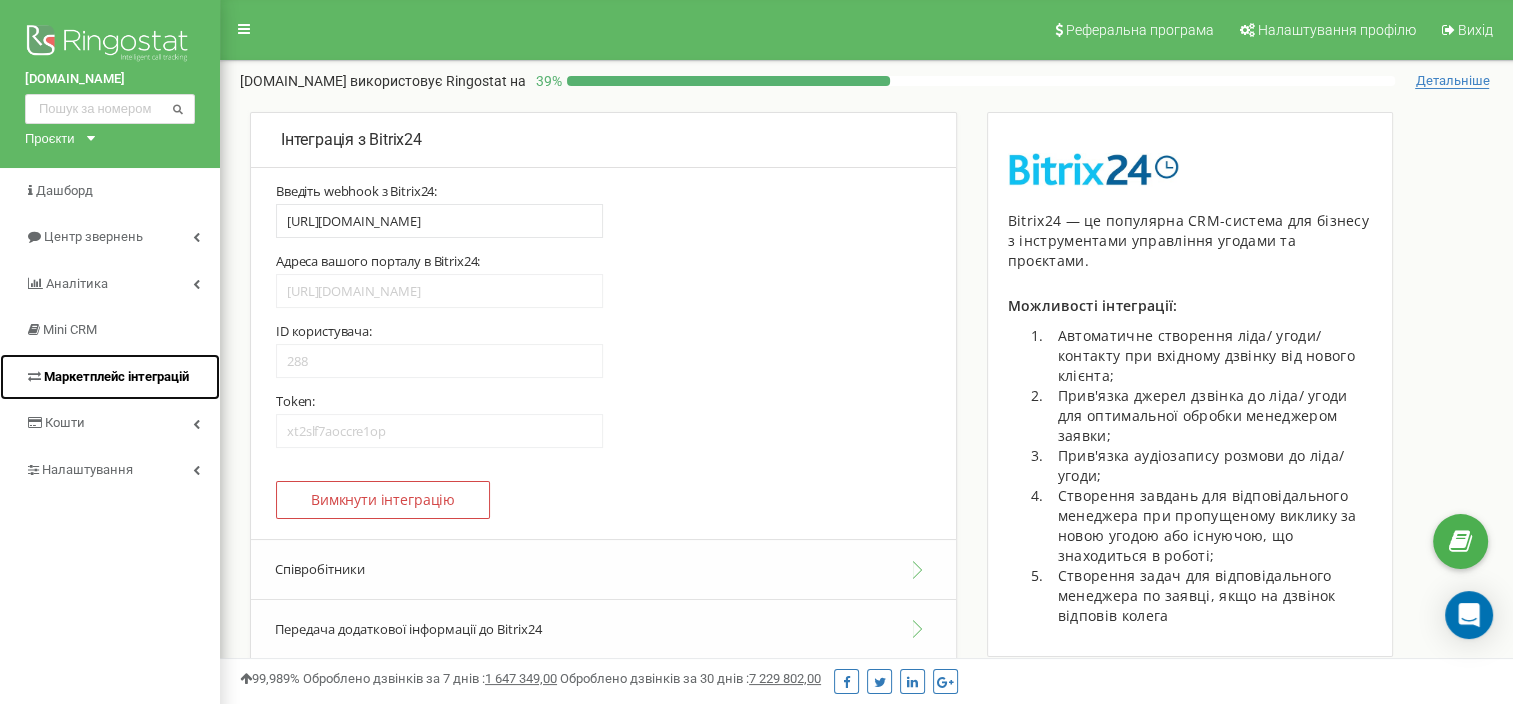 click on "Маркетплейс інтеграцій" at bounding box center (110, 377) 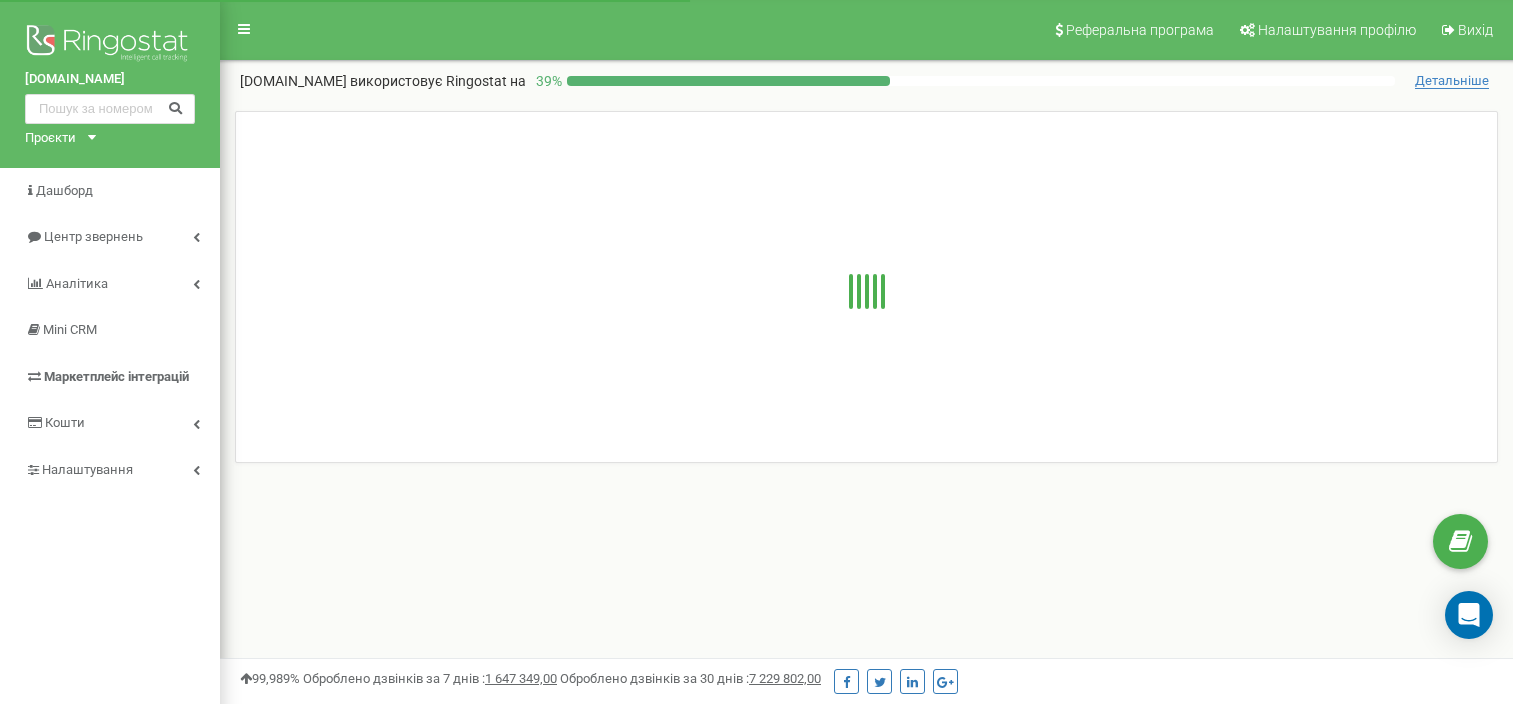 scroll, scrollTop: 0, scrollLeft: 0, axis: both 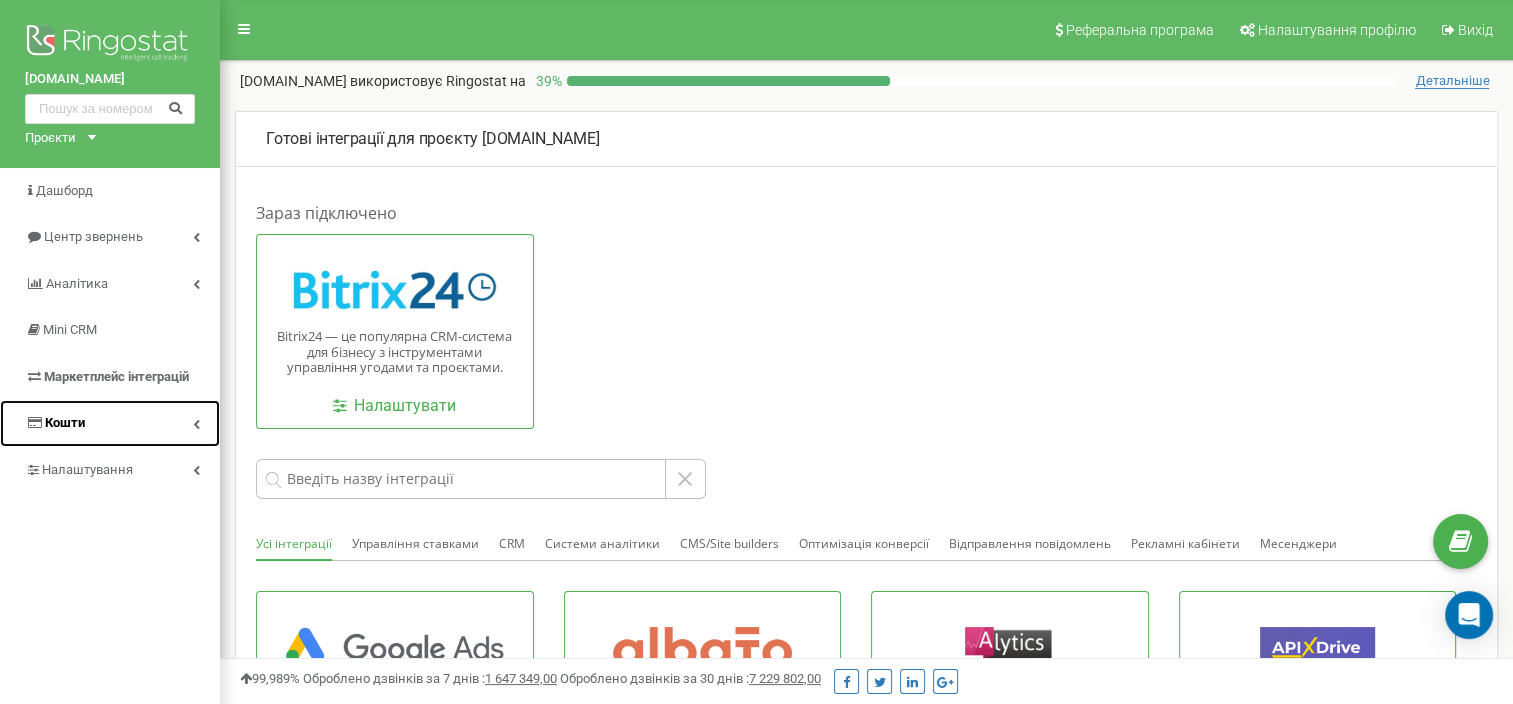 click on "Кошти" at bounding box center (110, 423) 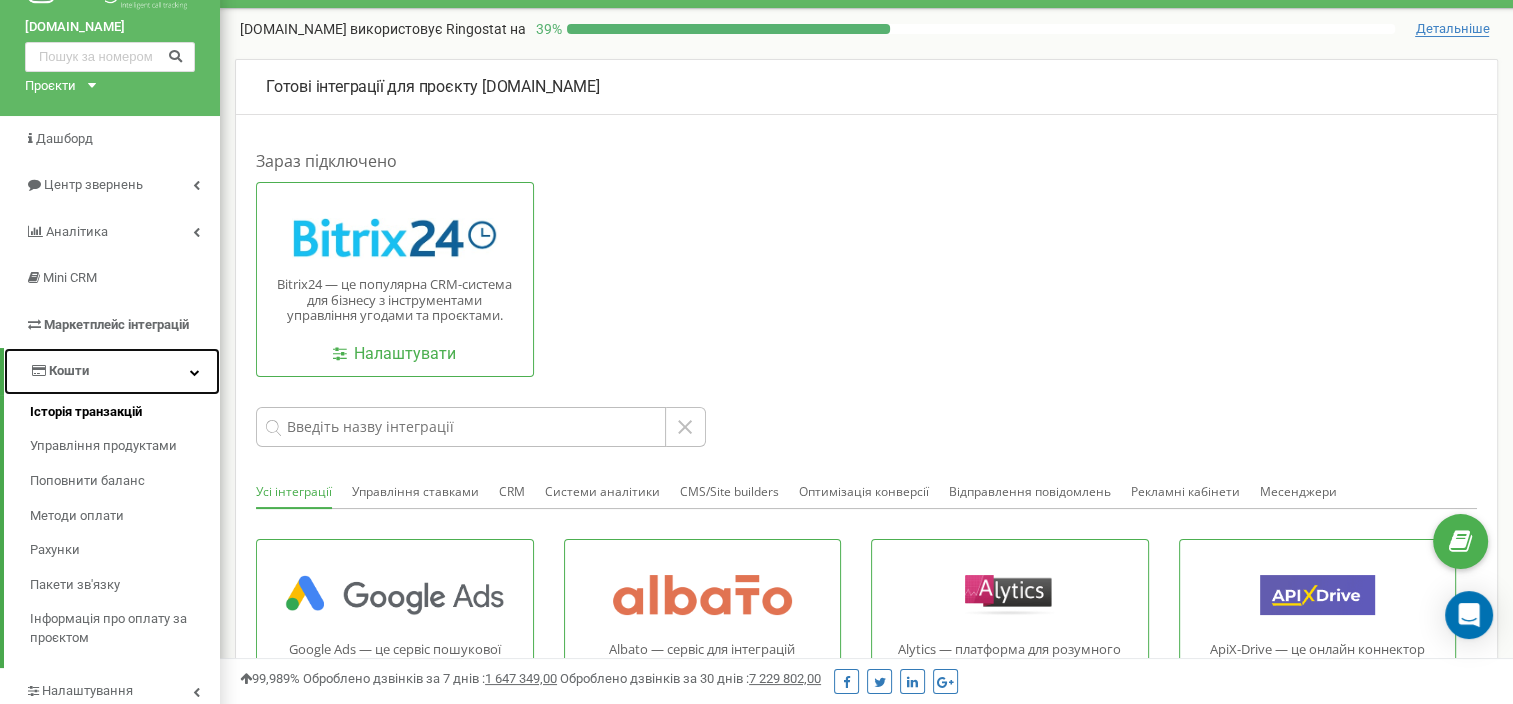 scroll, scrollTop: 100, scrollLeft: 0, axis: vertical 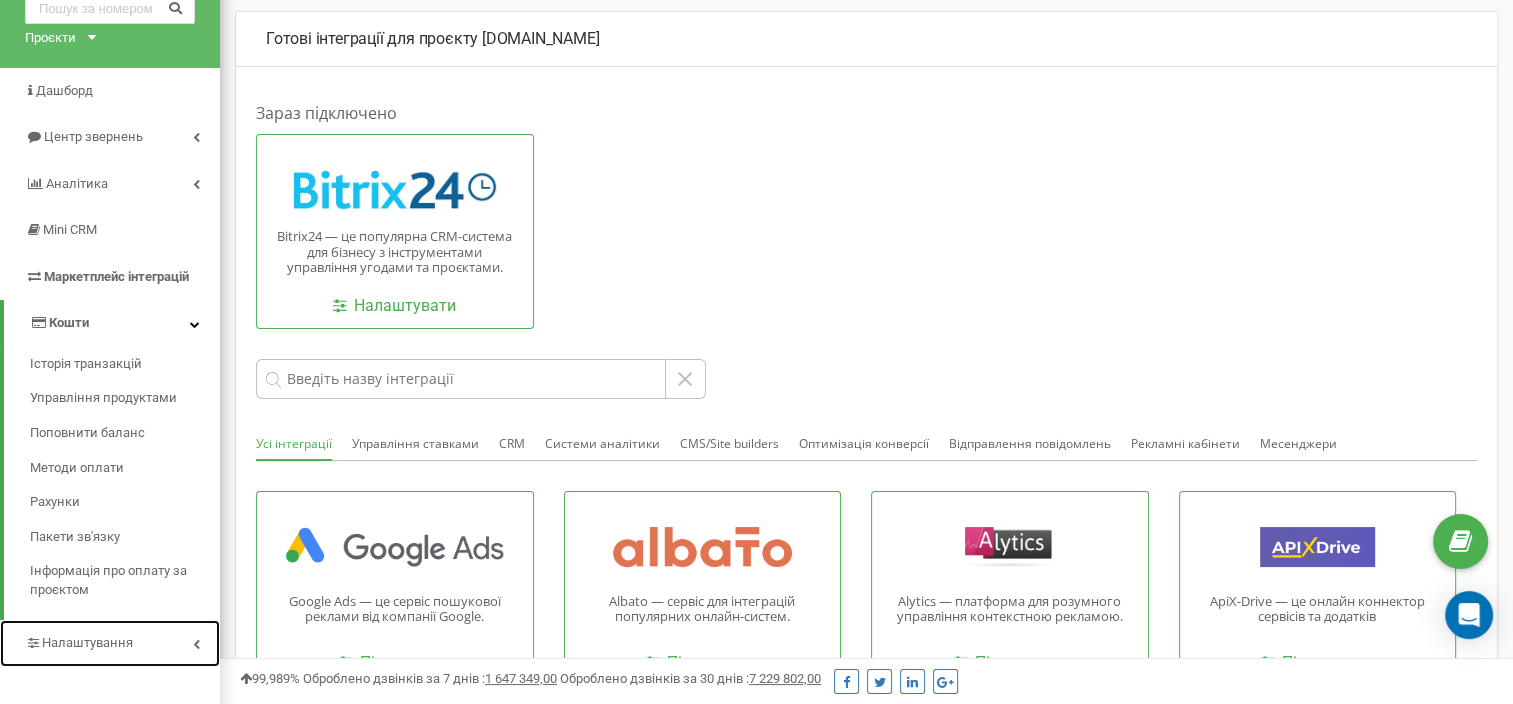 click on "Налаштування" at bounding box center [110, 643] 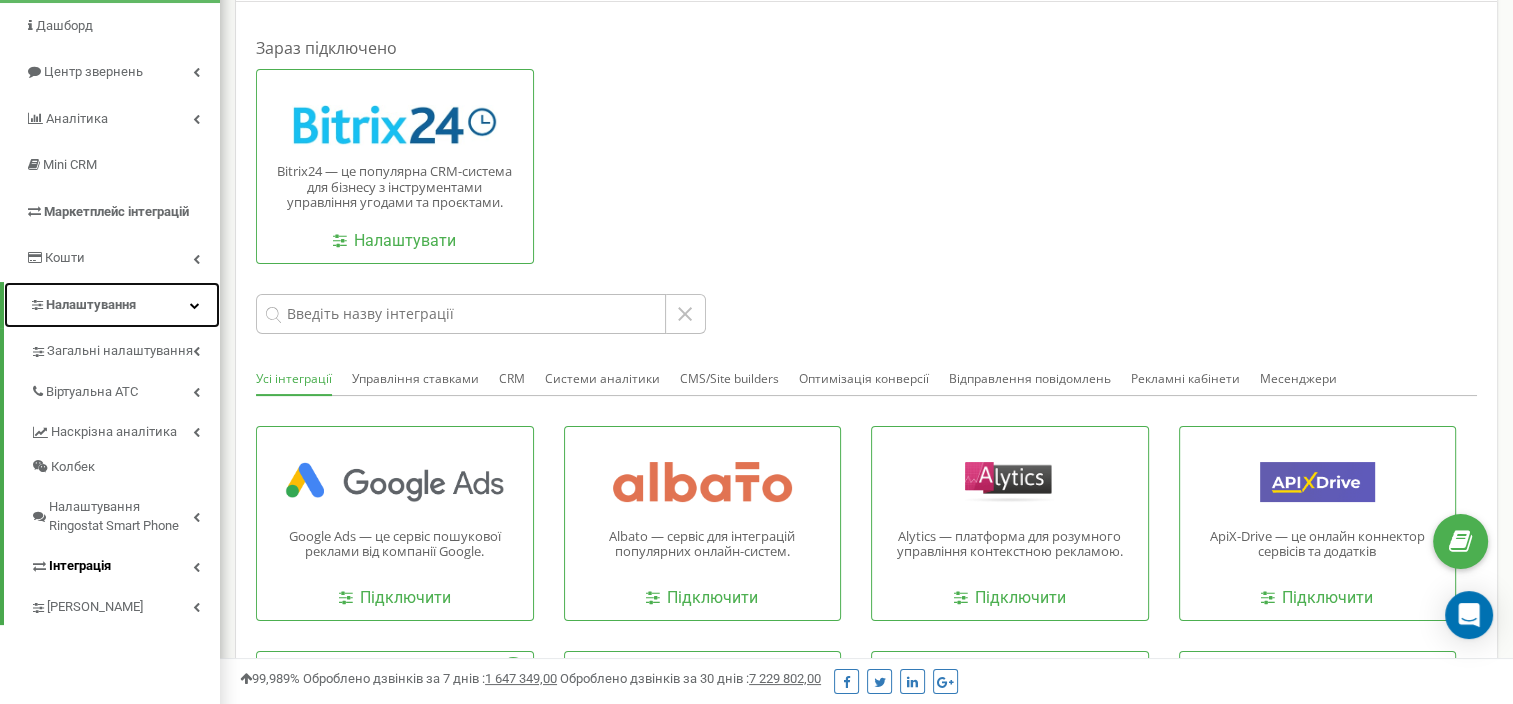 scroll, scrollTop: 200, scrollLeft: 0, axis: vertical 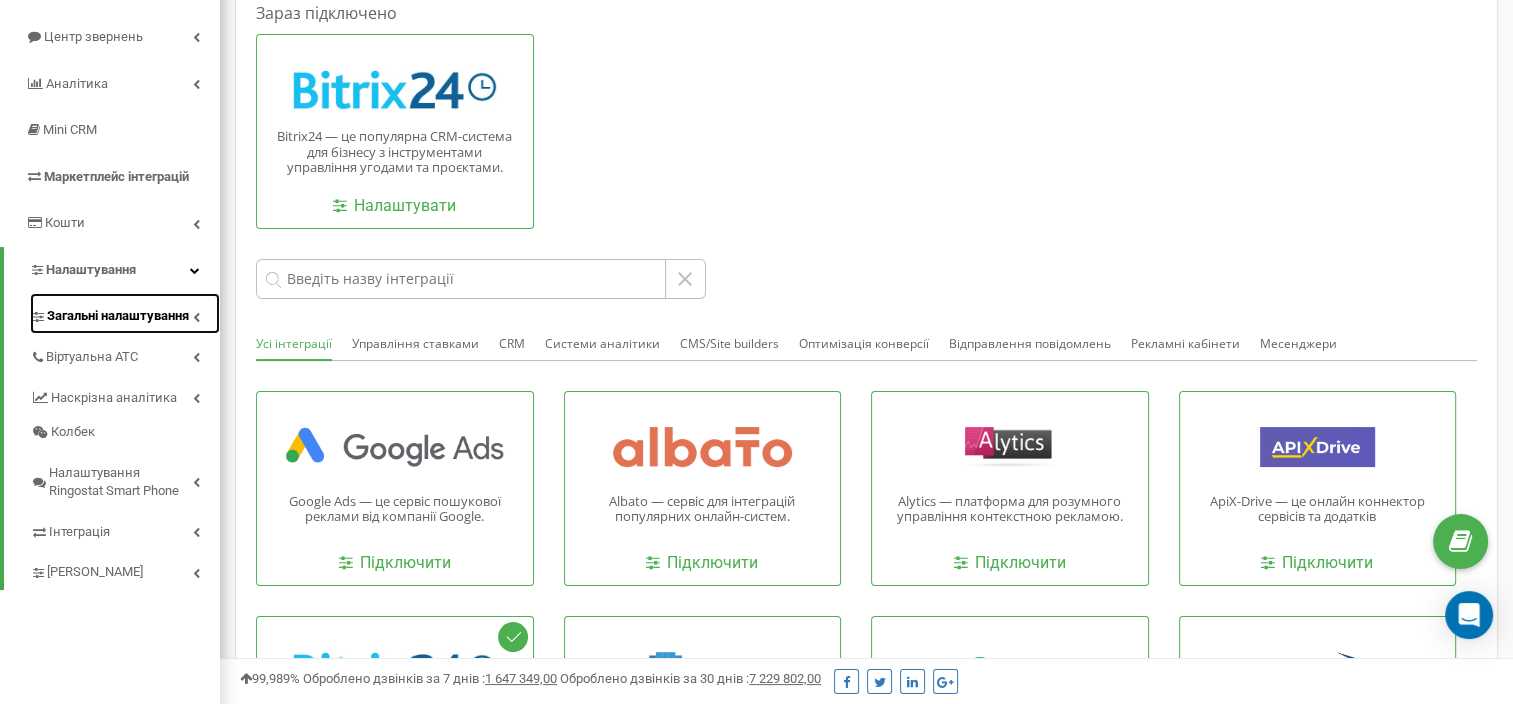 click on "Загальні налаштування" at bounding box center [118, 316] 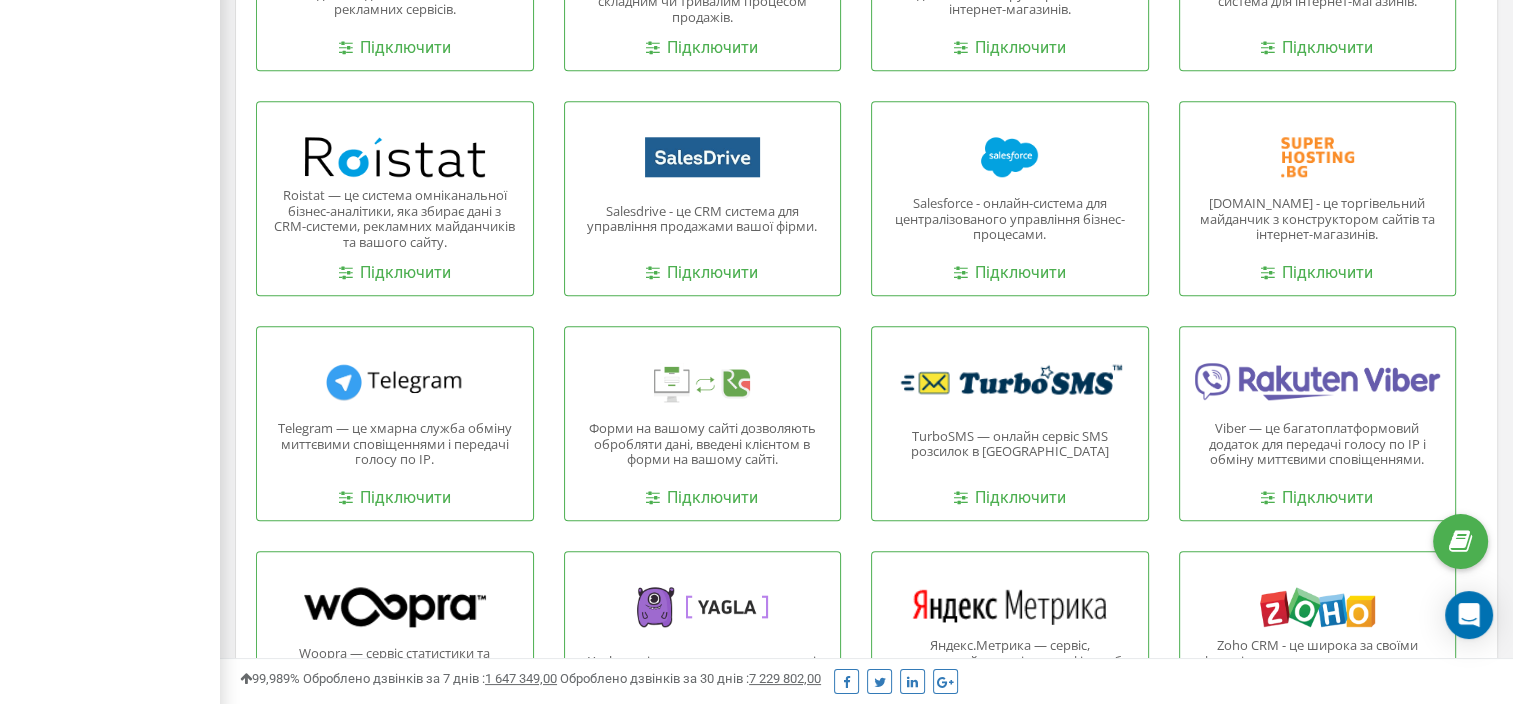 scroll, scrollTop: 2100, scrollLeft: 0, axis: vertical 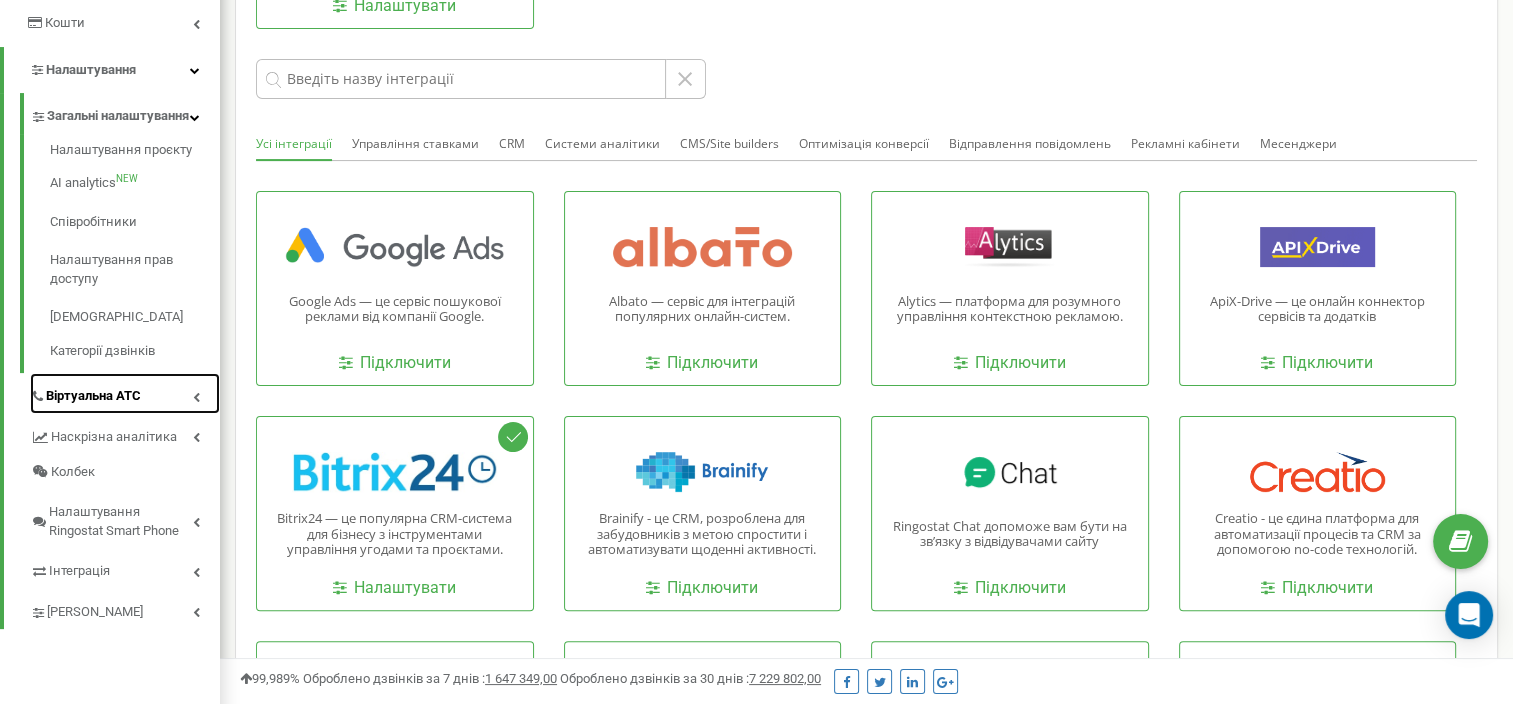 click on "Віртуальна АТС" at bounding box center (125, 393) 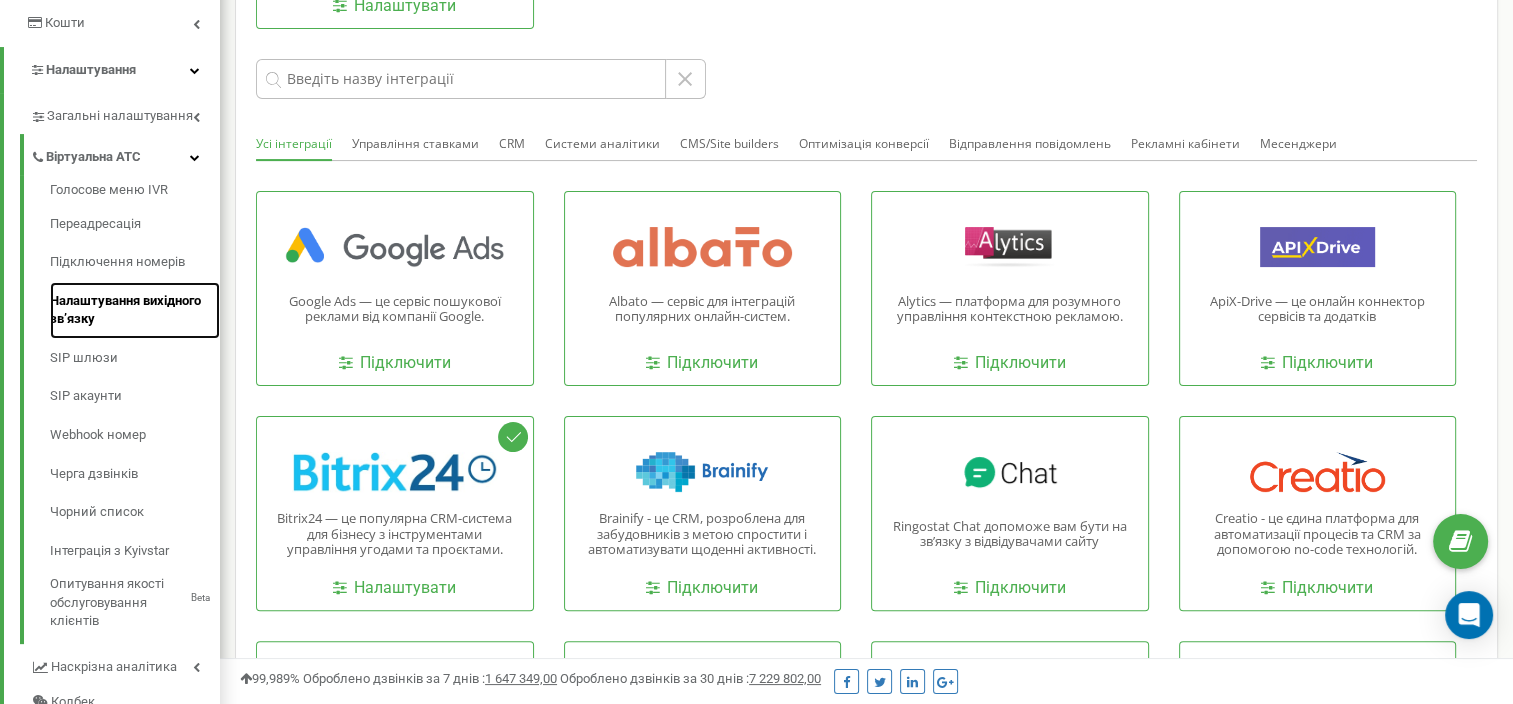 click on "Налаштування вихідного зв’язку" at bounding box center (135, 310) 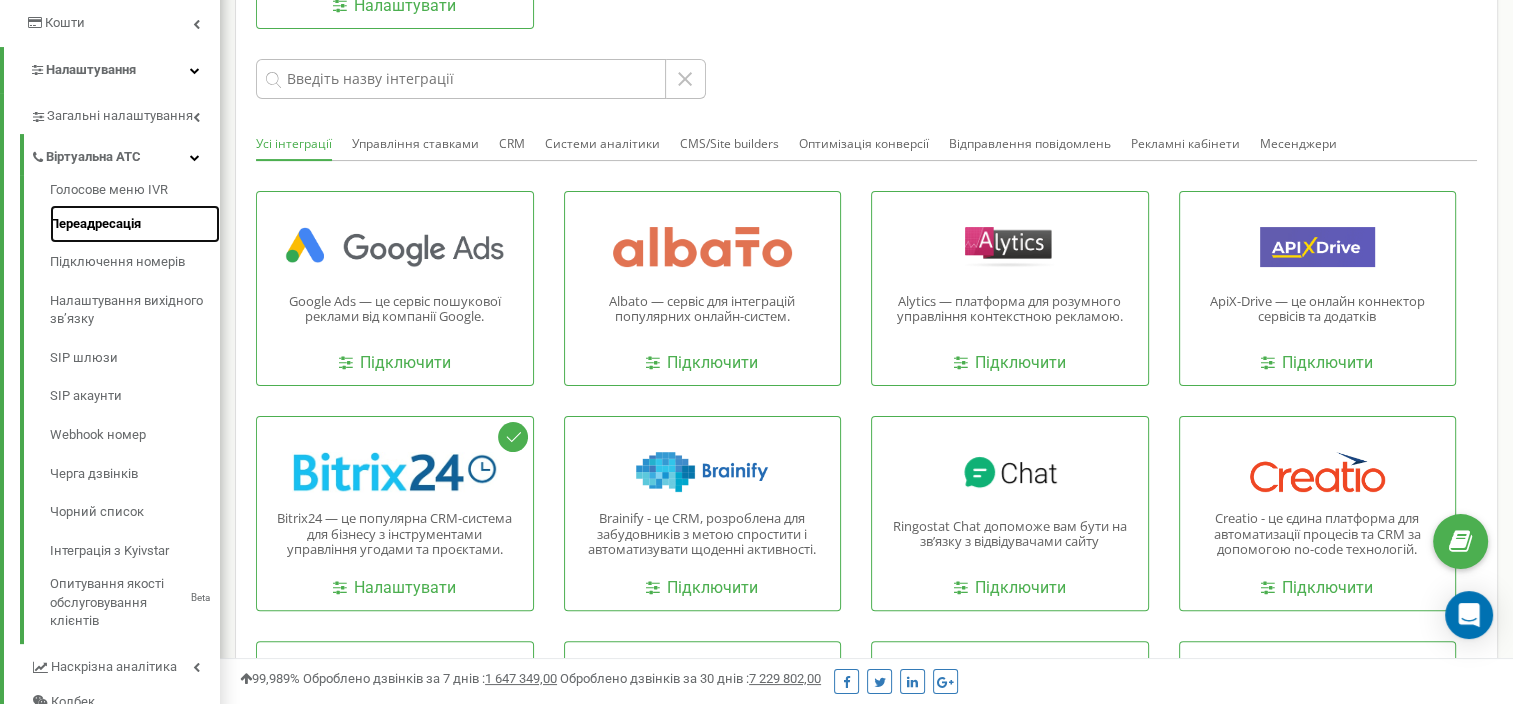 click on "Переадресація" at bounding box center (135, 224) 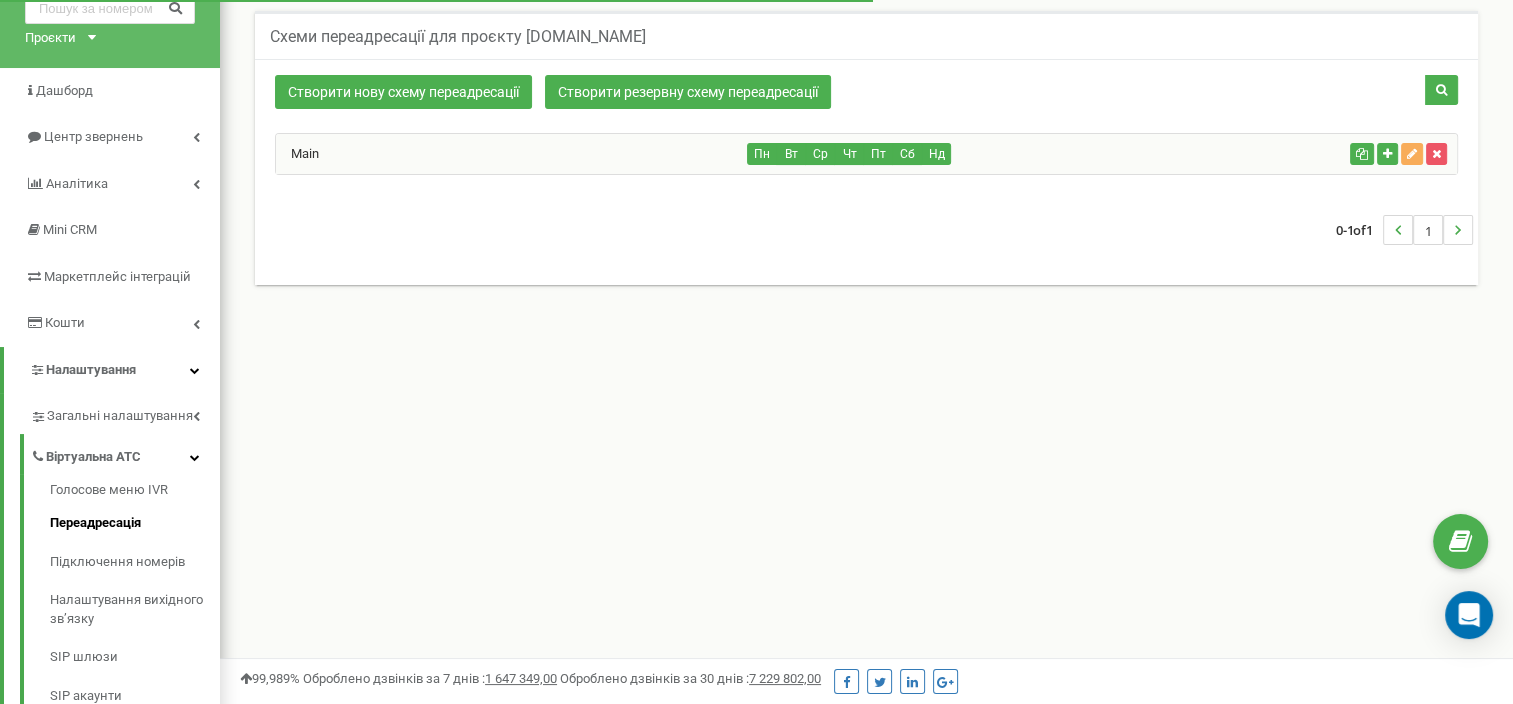 scroll, scrollTop: 0, scrollLeft: 0, axis: both 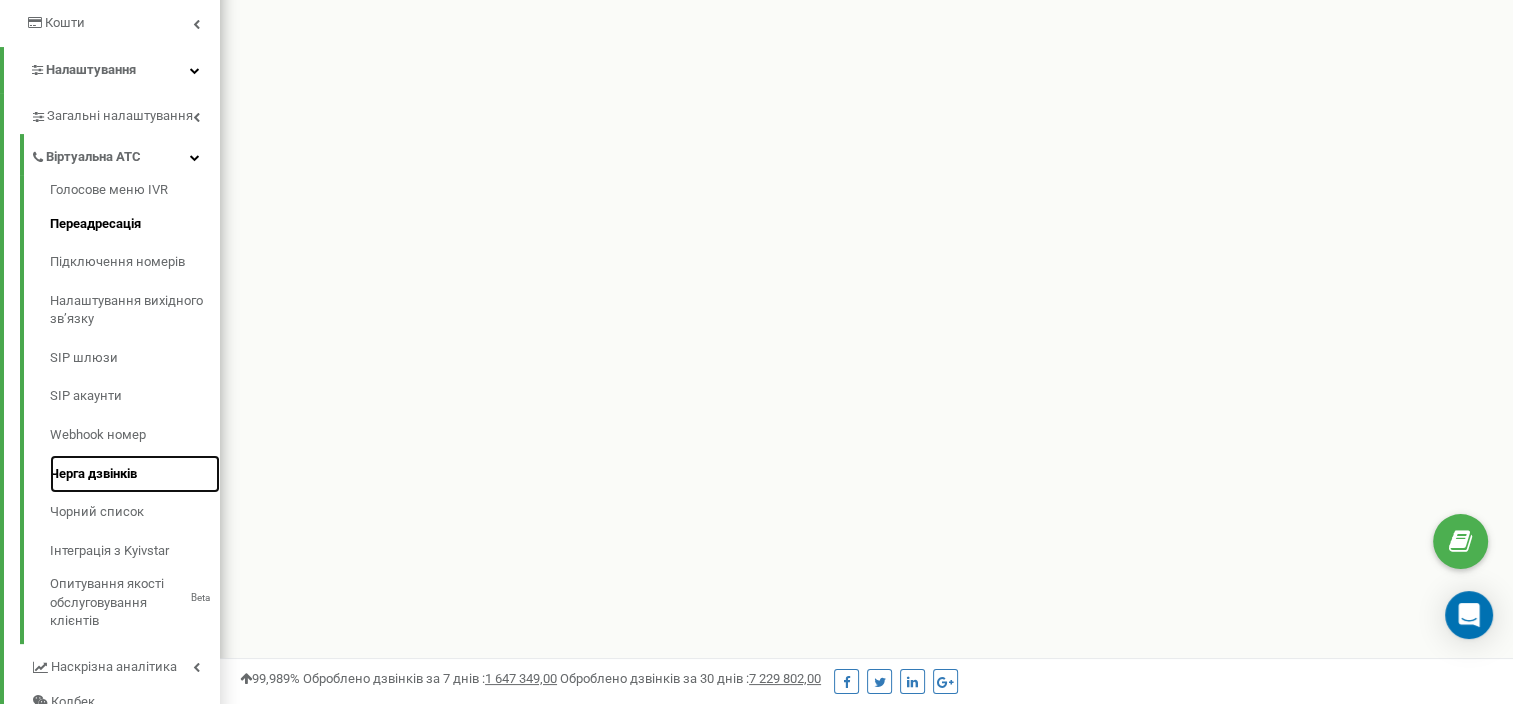 click on "Черга дзвінків" at bounding box center [135, 474] 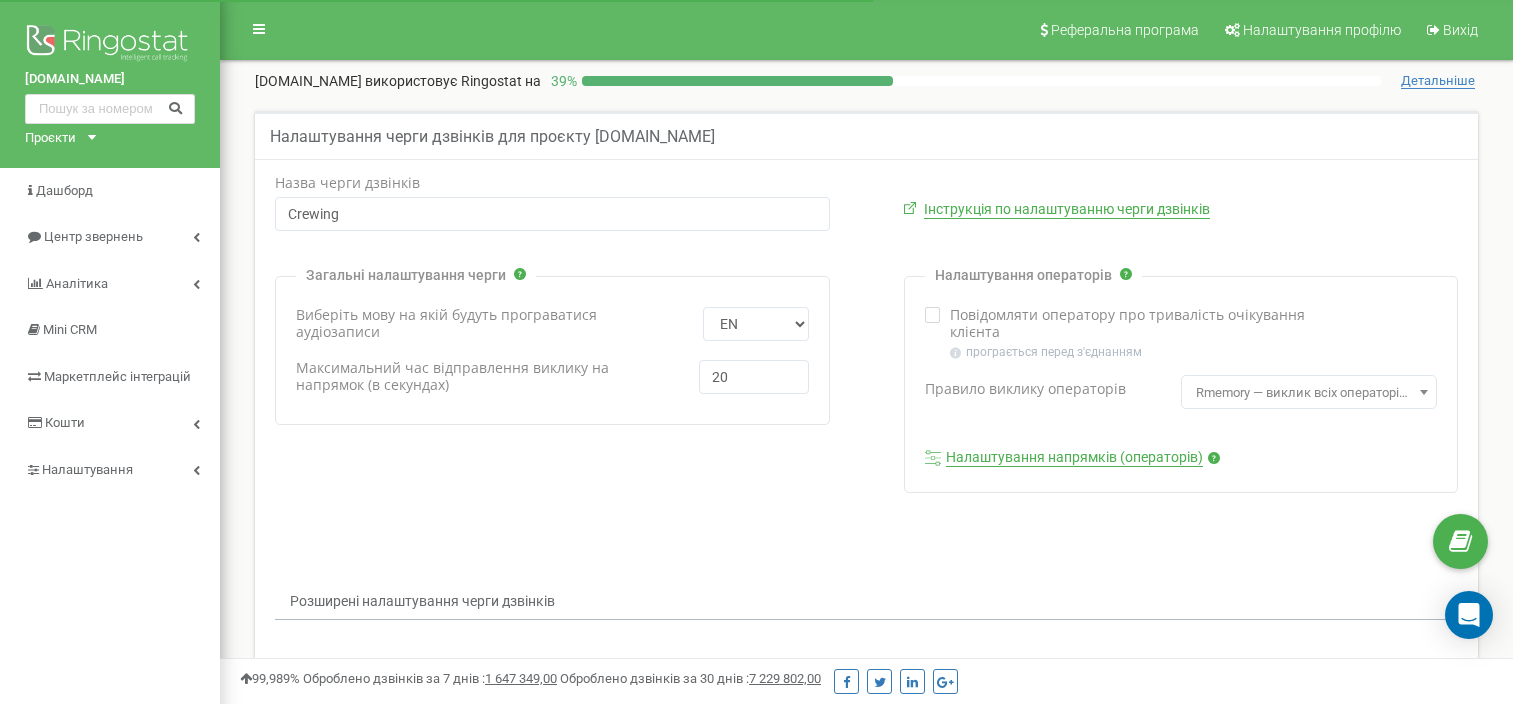 scroll, scrollTop: 0, scrollLeft: 0, axis: both 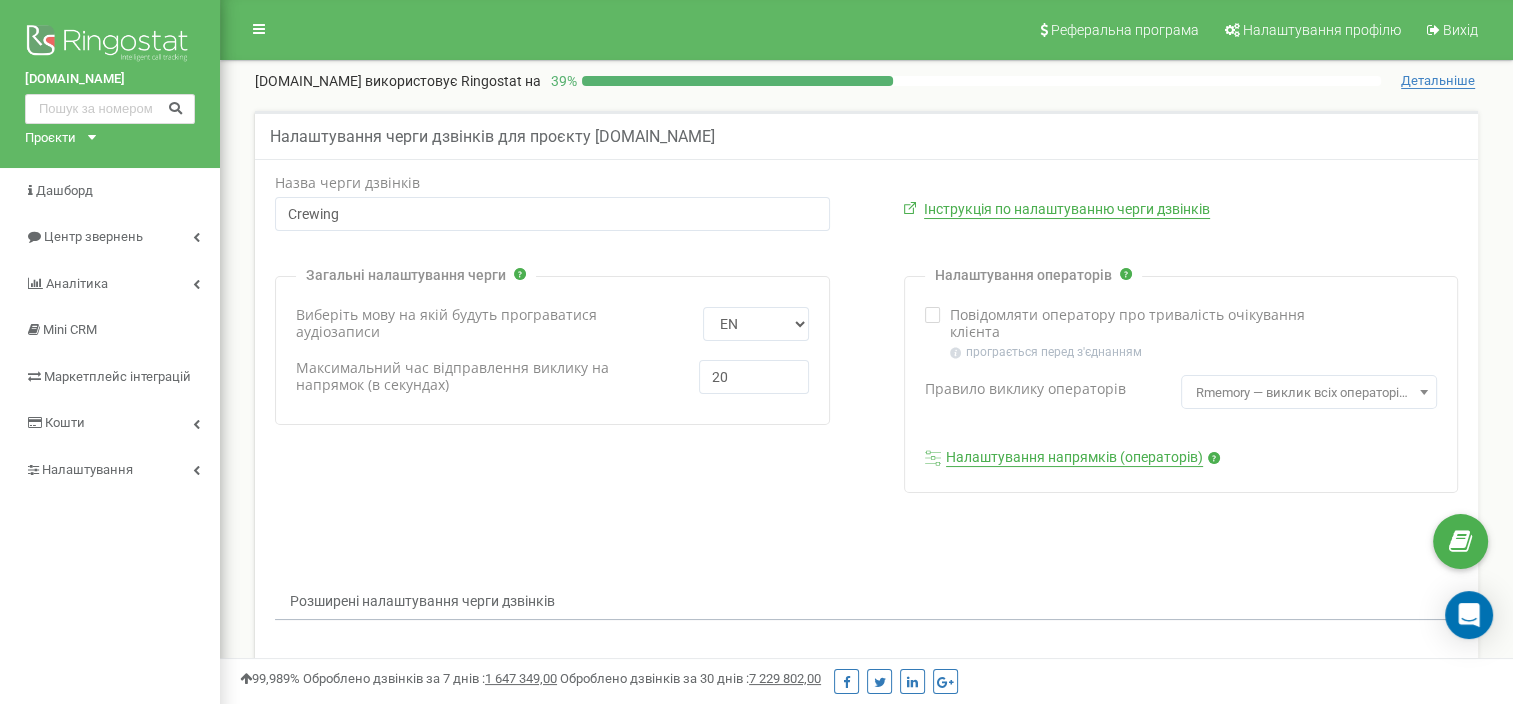 click on "Rmemory — виклик всіх операторів по колу. Дзвінок надходить після оператора, що відповів останнім" at bounding box center [1309, 393] 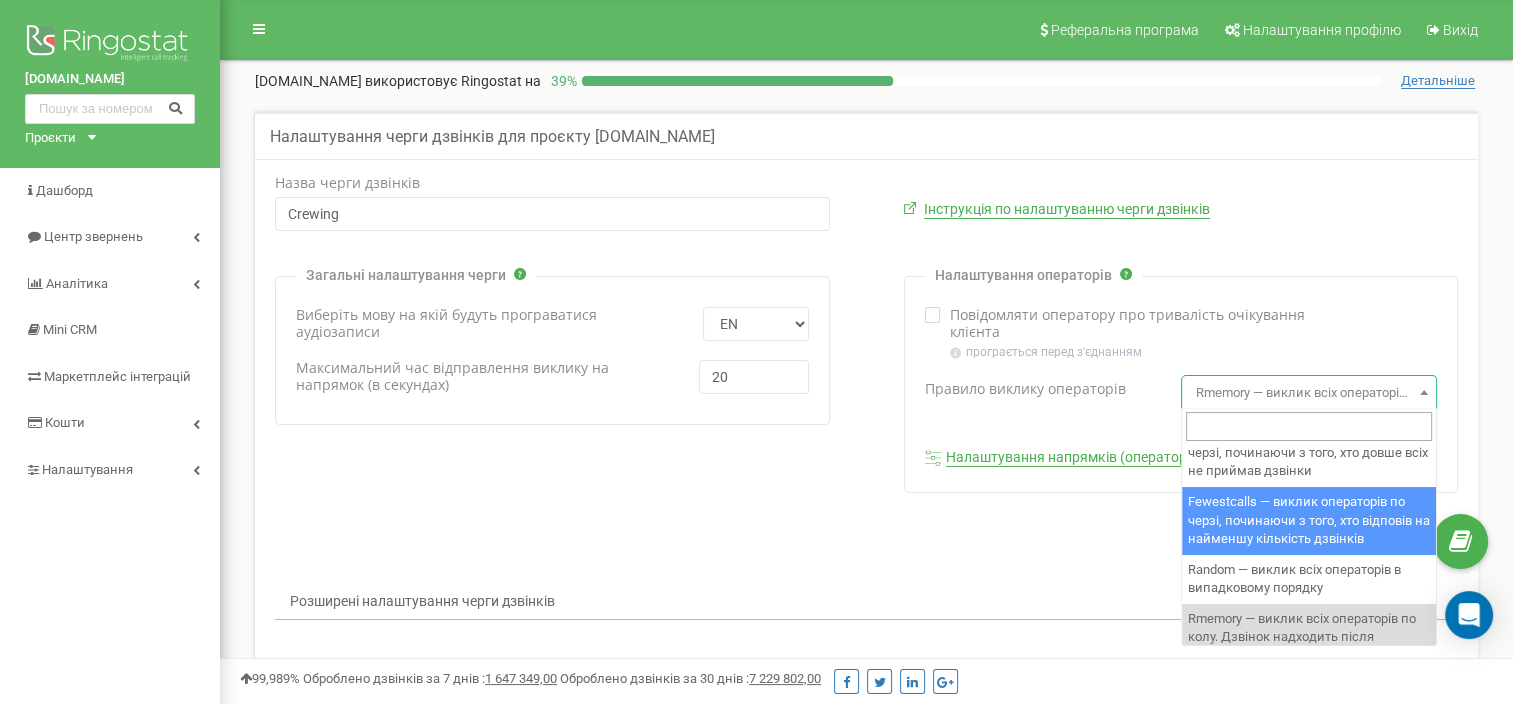 scroll, scrollTop: 82, scrollLeft: 0, axis: vertical 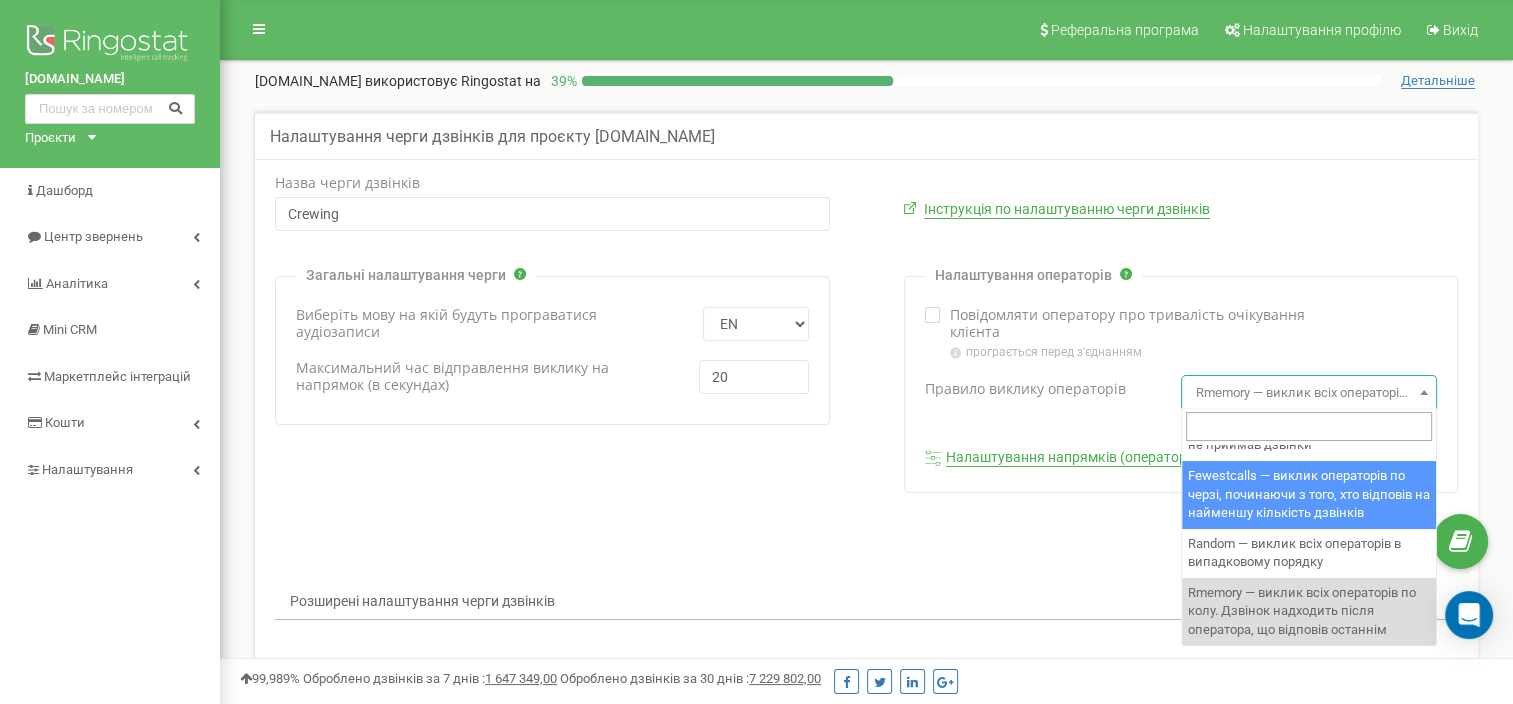 click on "Назва черги дзвінків
Crewing
Інструкція по налаштуванню черги дзвінків
EN RU UA PL 20" at bounding box center (866, 843) 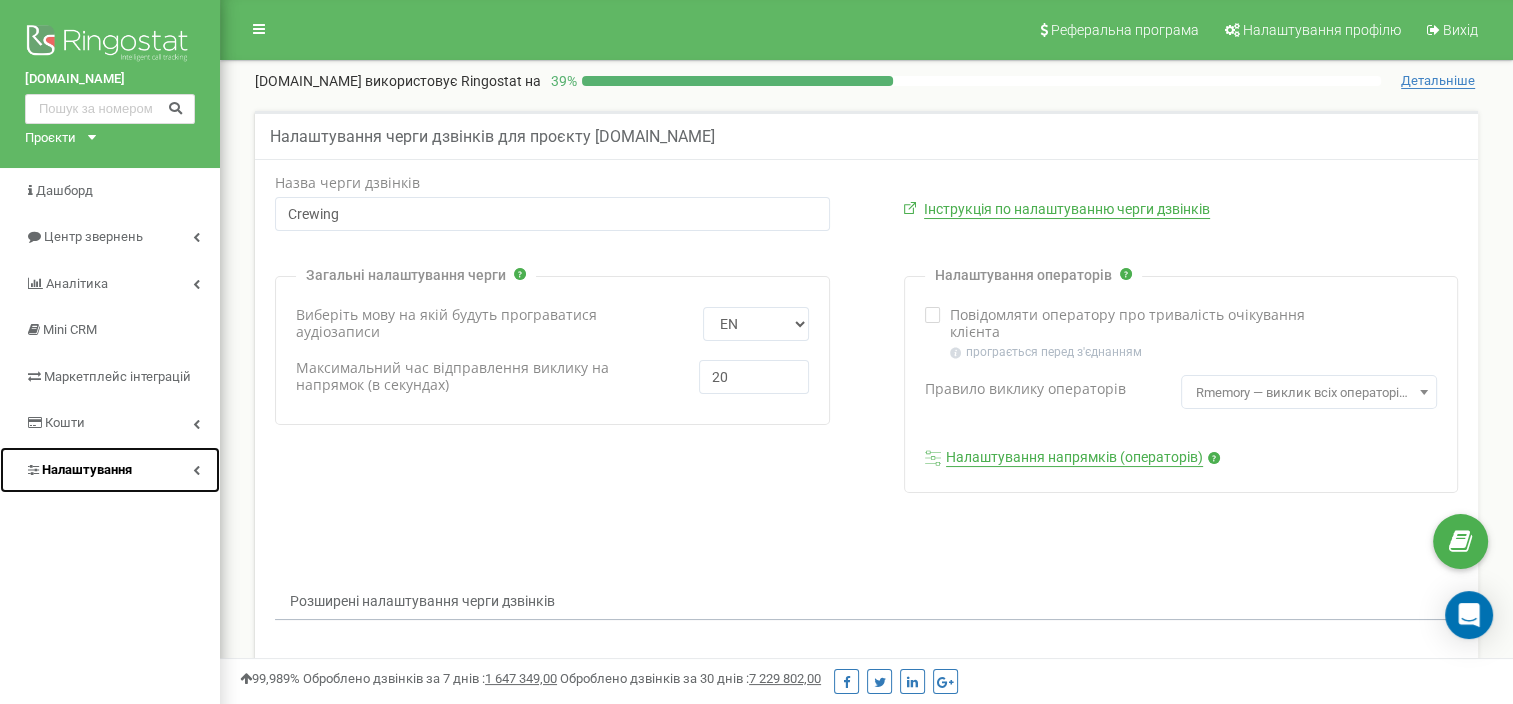 click on "Налаштування" at bounding box center (110, 470) 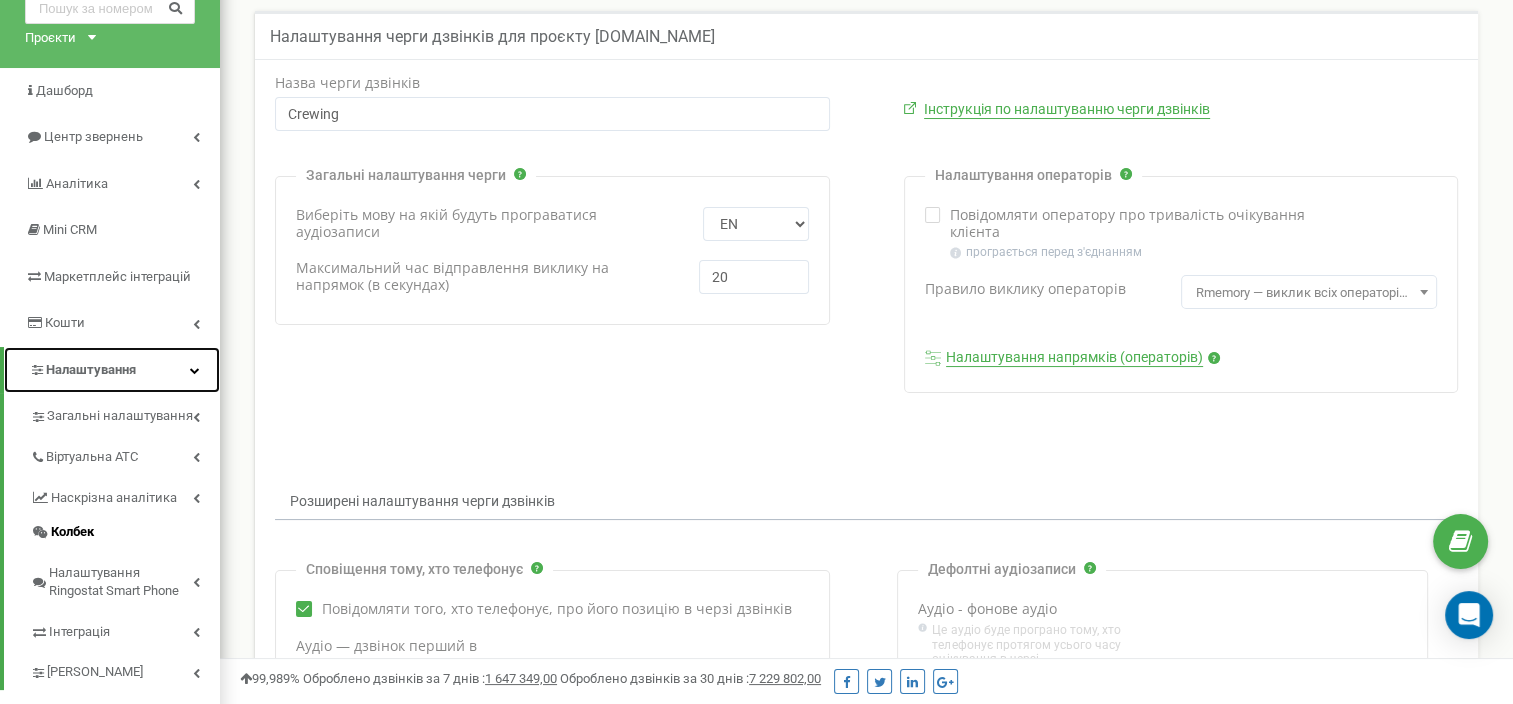 scroll, scrollTop: 200, scrollLeft: 0, axis: vertical 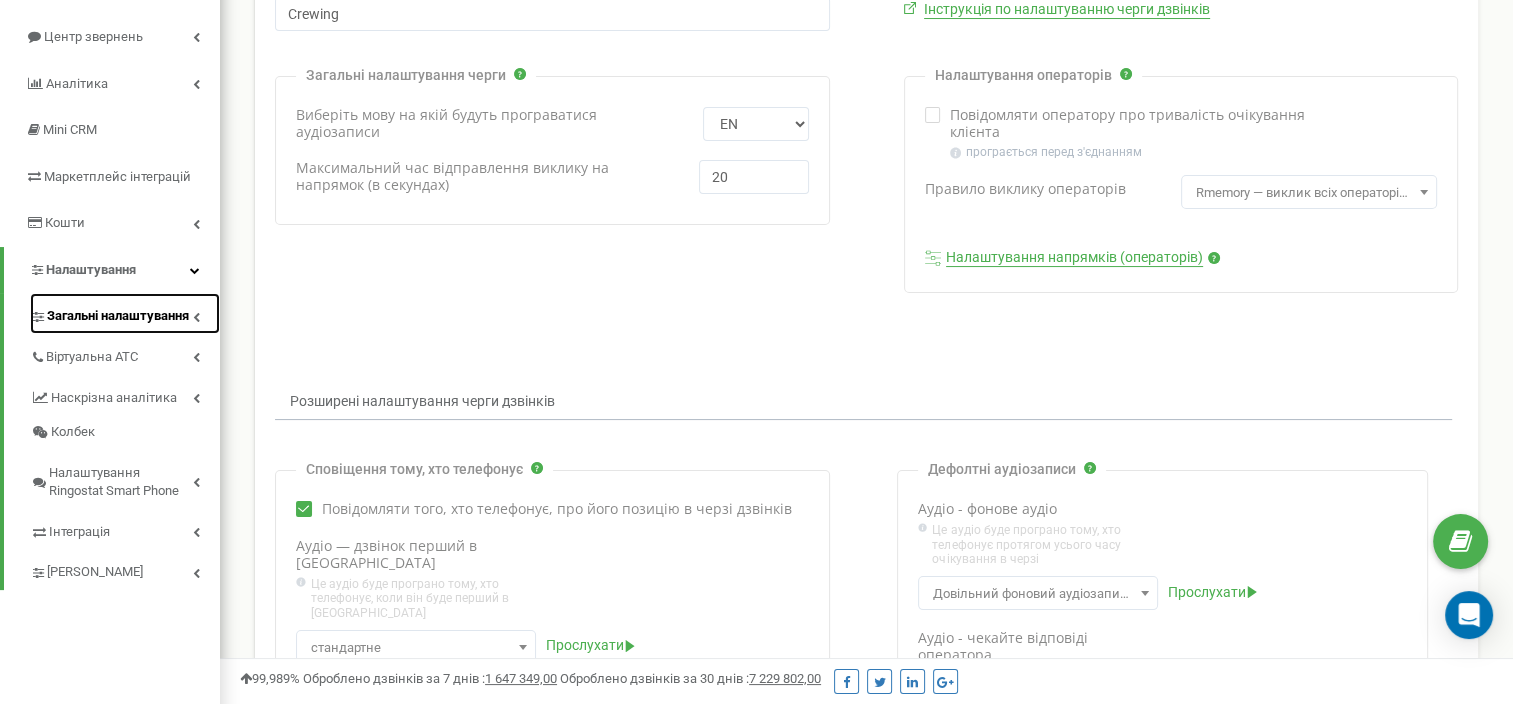 click at bounding box center (196, 317) 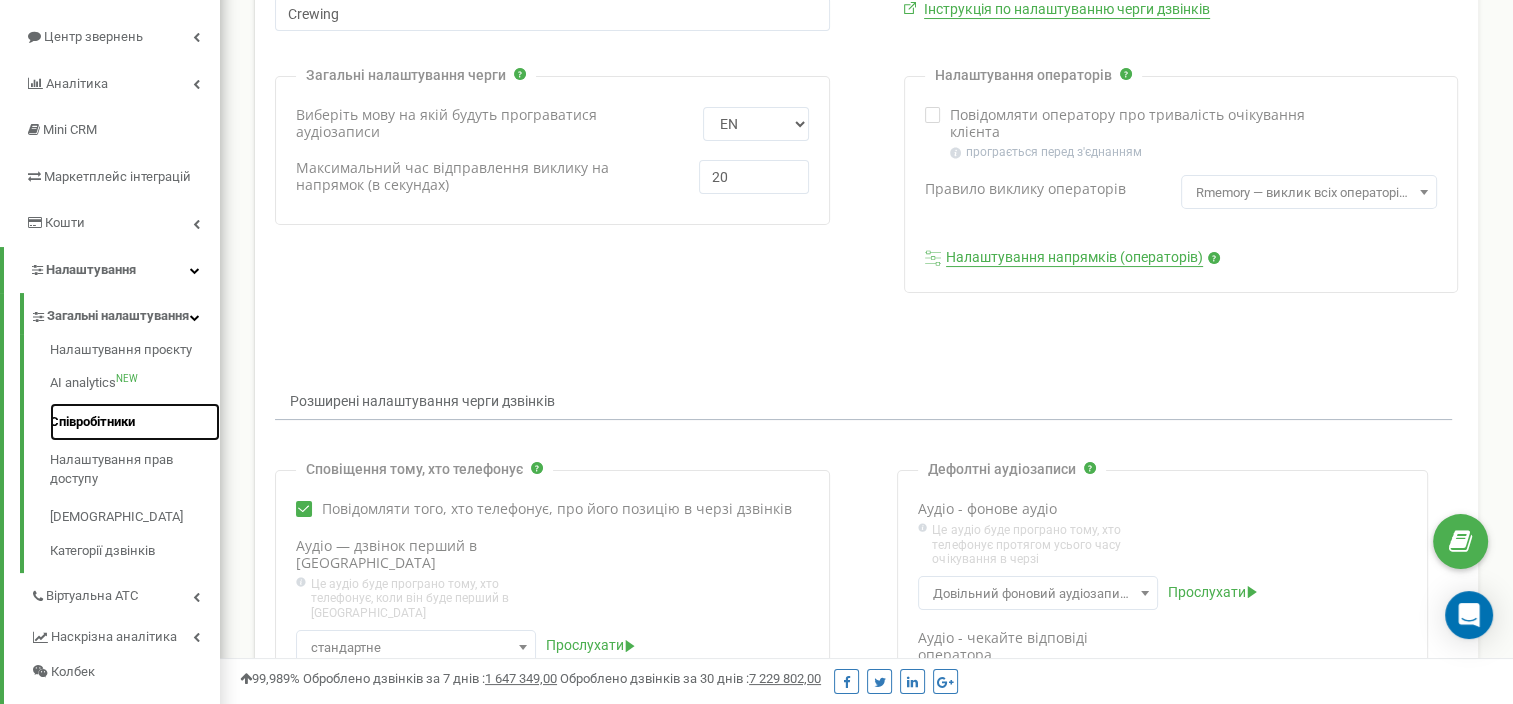 click on "Співробітники" at bounding box center [135, 422] 